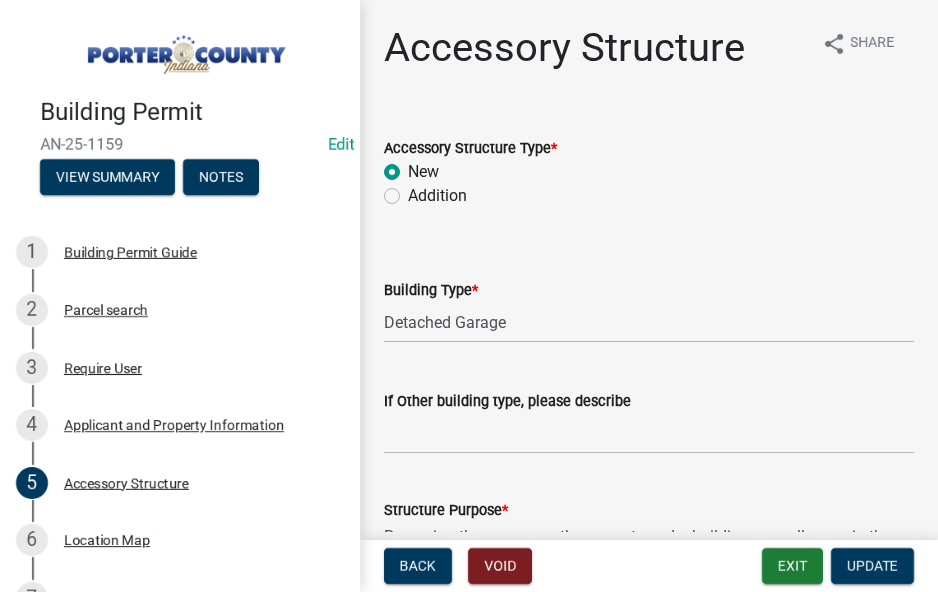 select on "e417d459-1a07-4045-9f8a-b98bfca84a5c" 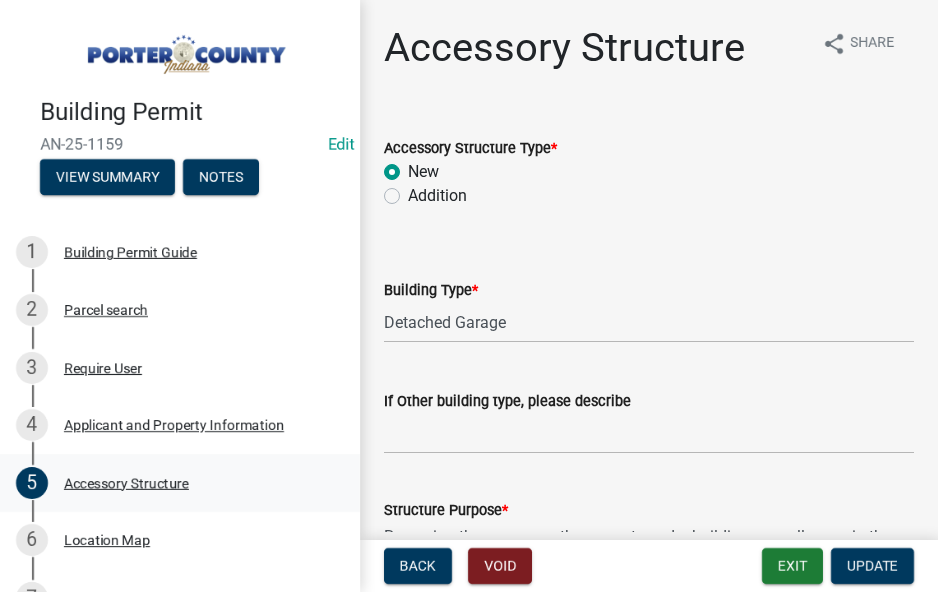 scroll, scrollTop: 0, scrollLeft: 0, axis: both 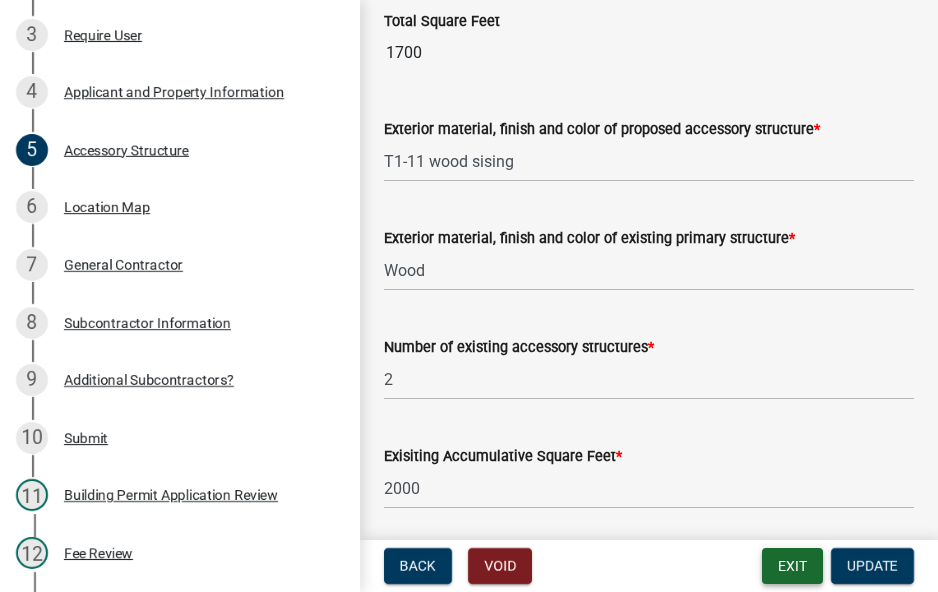 click on "Exit" at bounding box center [792, 566] 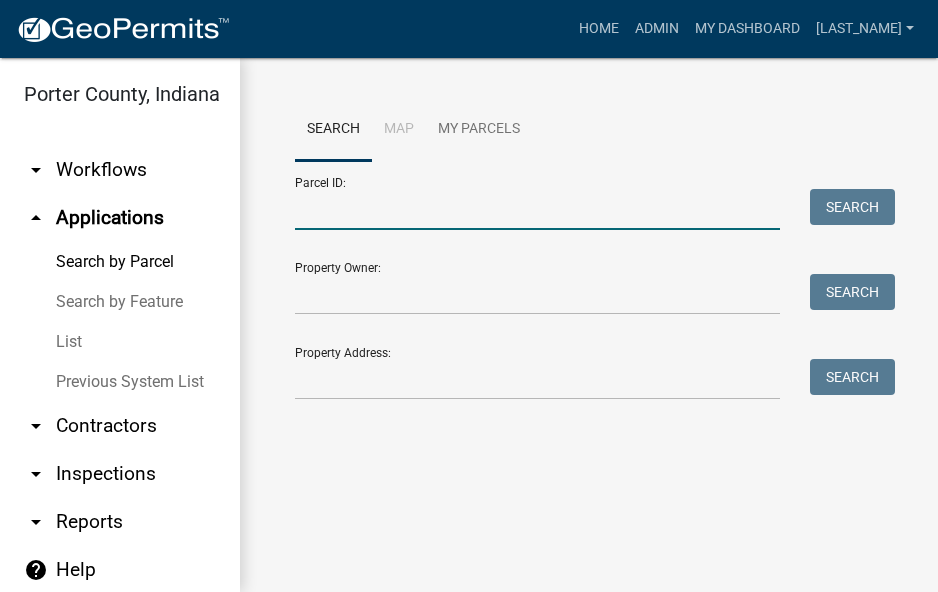 click on "Parcel ID:" at bounding box center (537, 209) 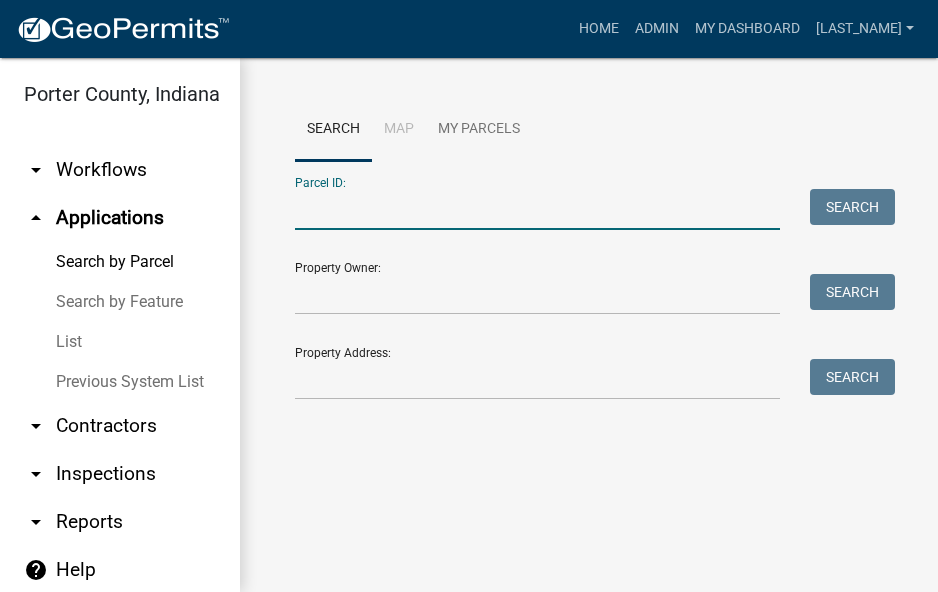 paste on "[SSN]" 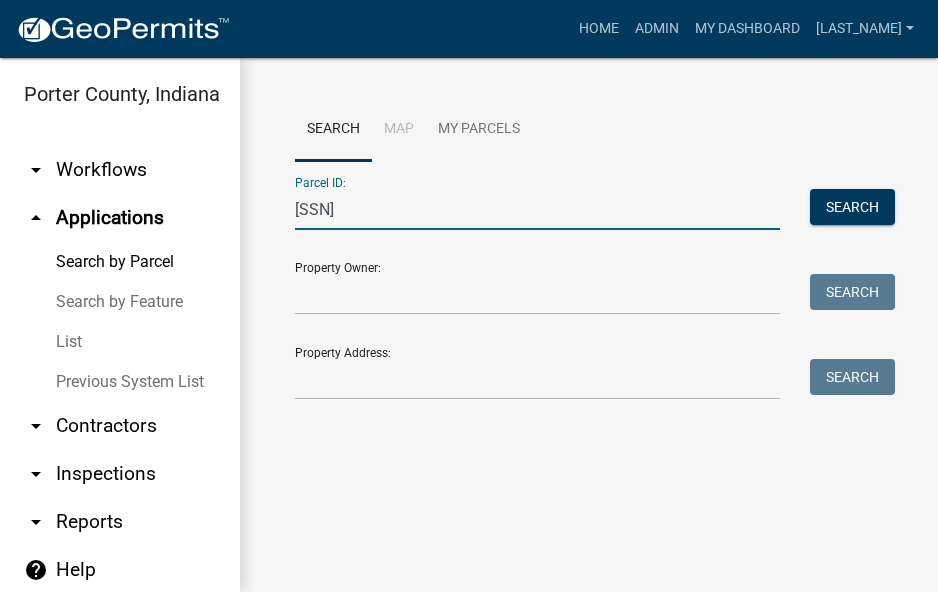 click on "[SSN]" at bounding box center [537, 209] 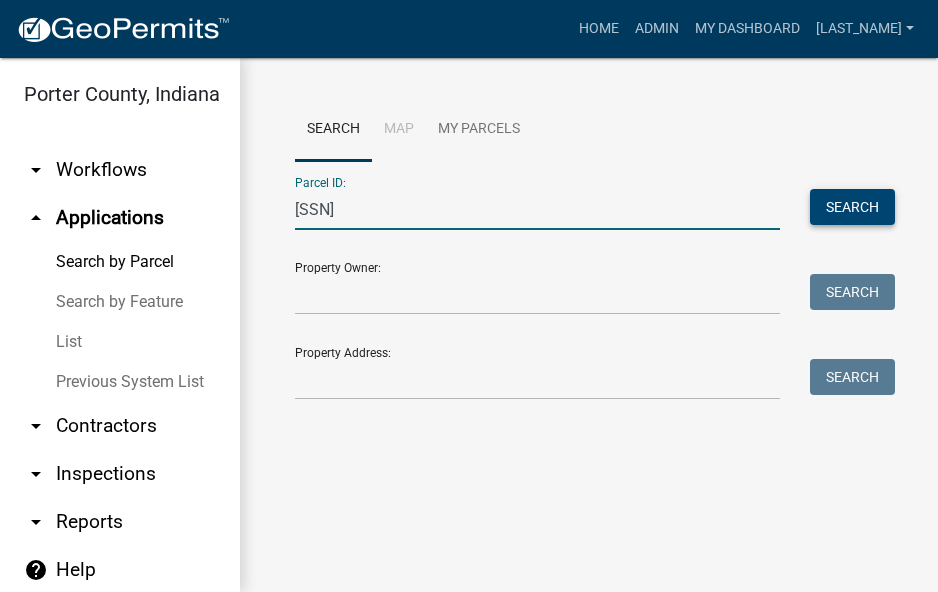 type on "[SSN]" 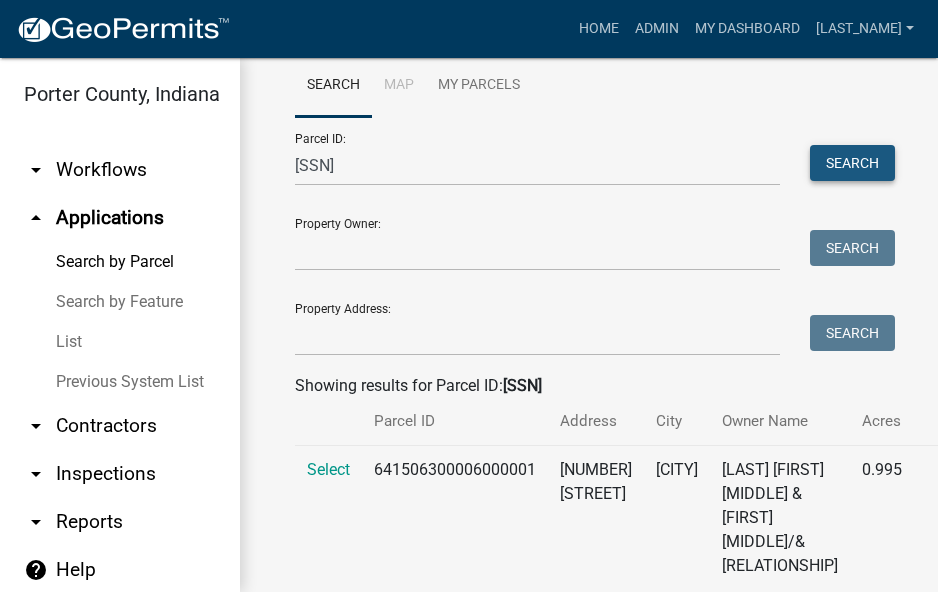 scroll, scrollTop: 120, scrollLeft: 0, axis: vertical 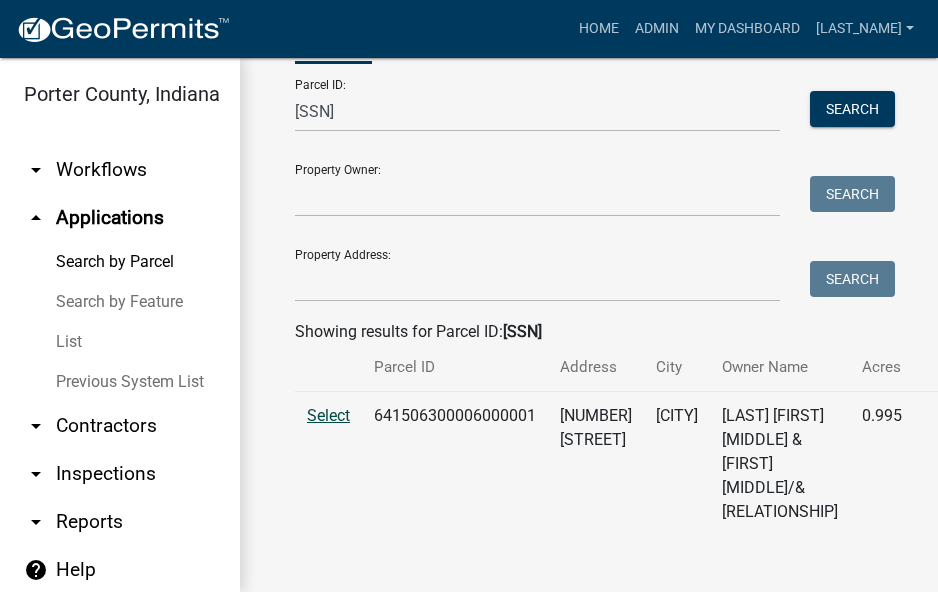 click on "Select" at bounding box center [328, 415] 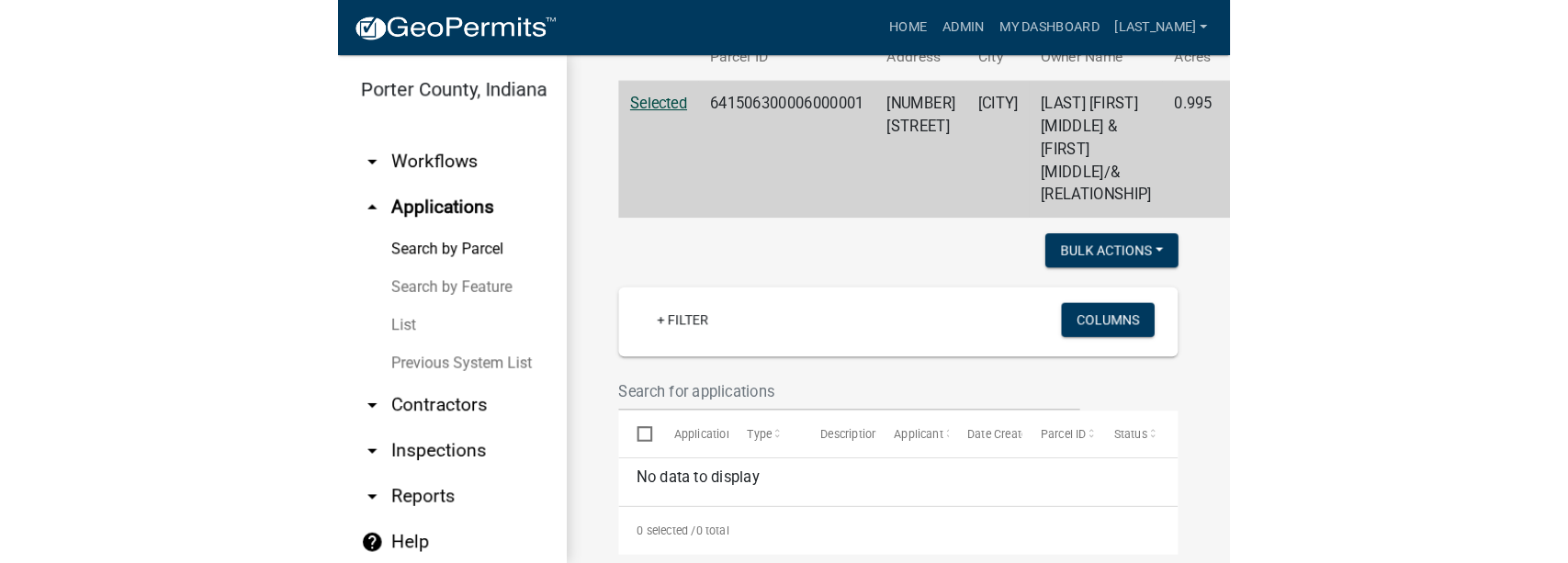 scroll, scrollTop: 277, scrollLeft: 0, axis: vertical 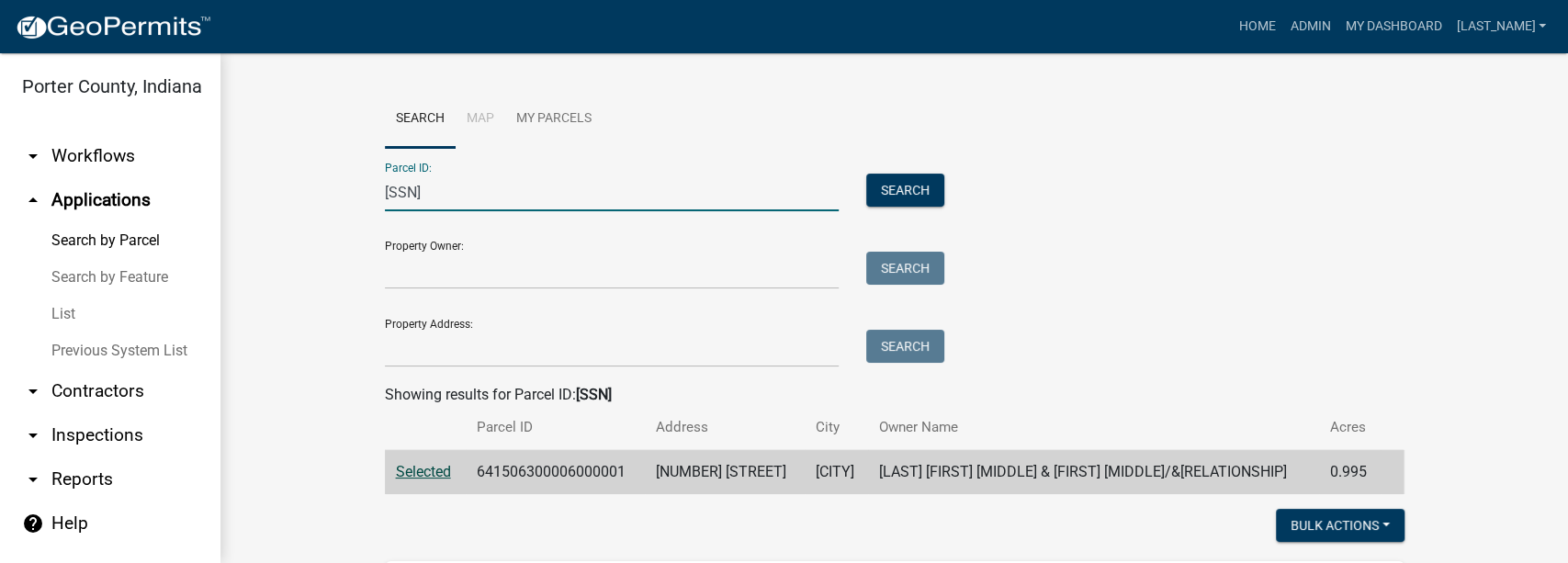 drag, startPoint x: 603, startPoint y: 186, endPoint x: 328, endPoint y: 197, distance: 275.2199 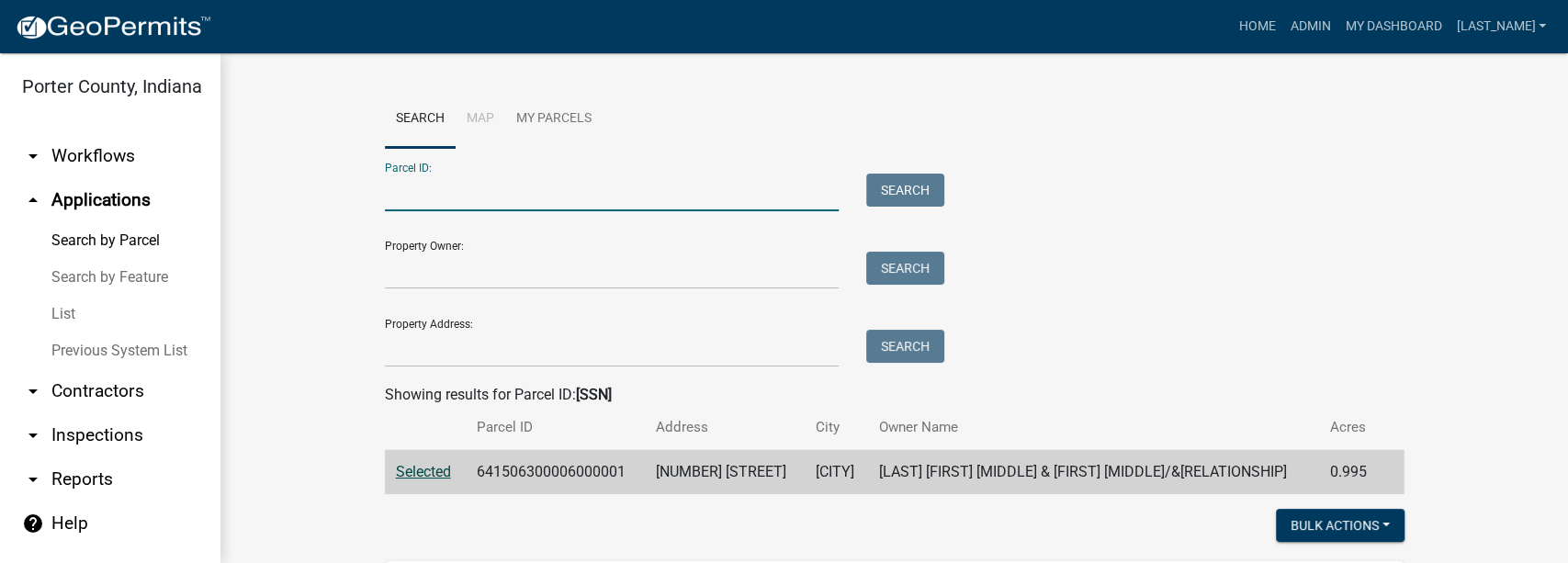 paste on "[ACCOUNT_NUMBER]" 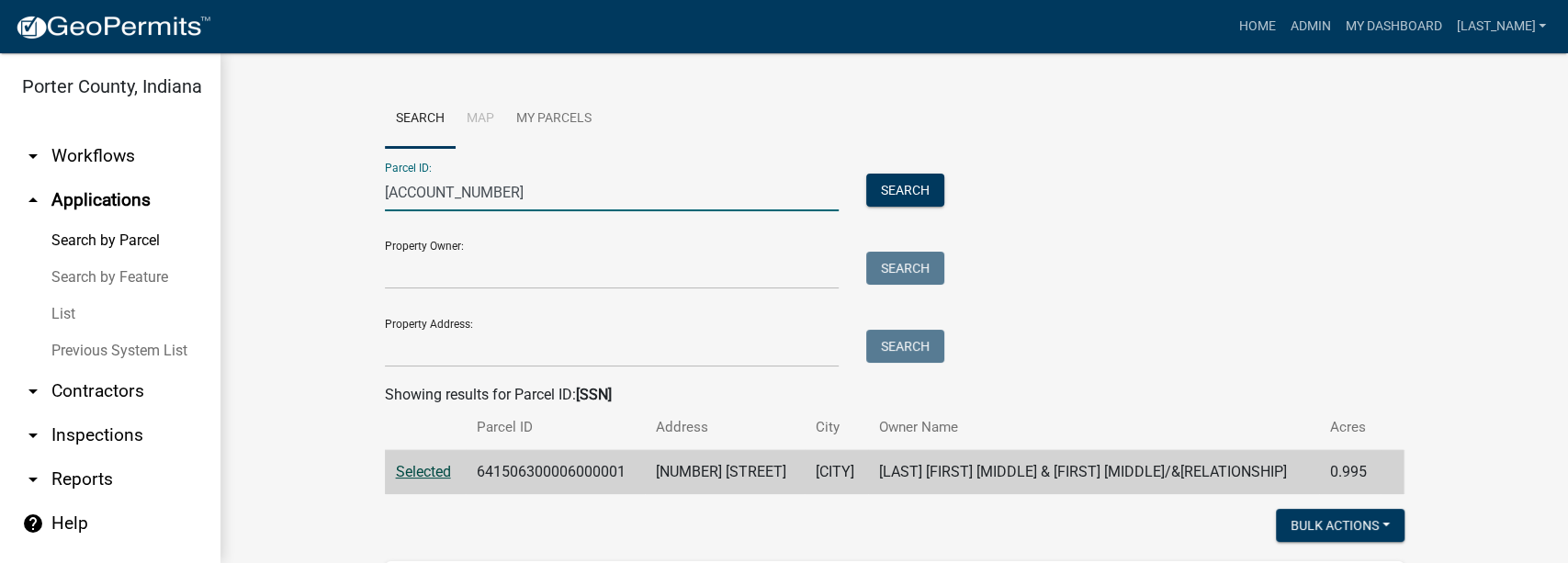 click on "[ACCOUNT_NUMBER]" at bounding box center (612, 192) 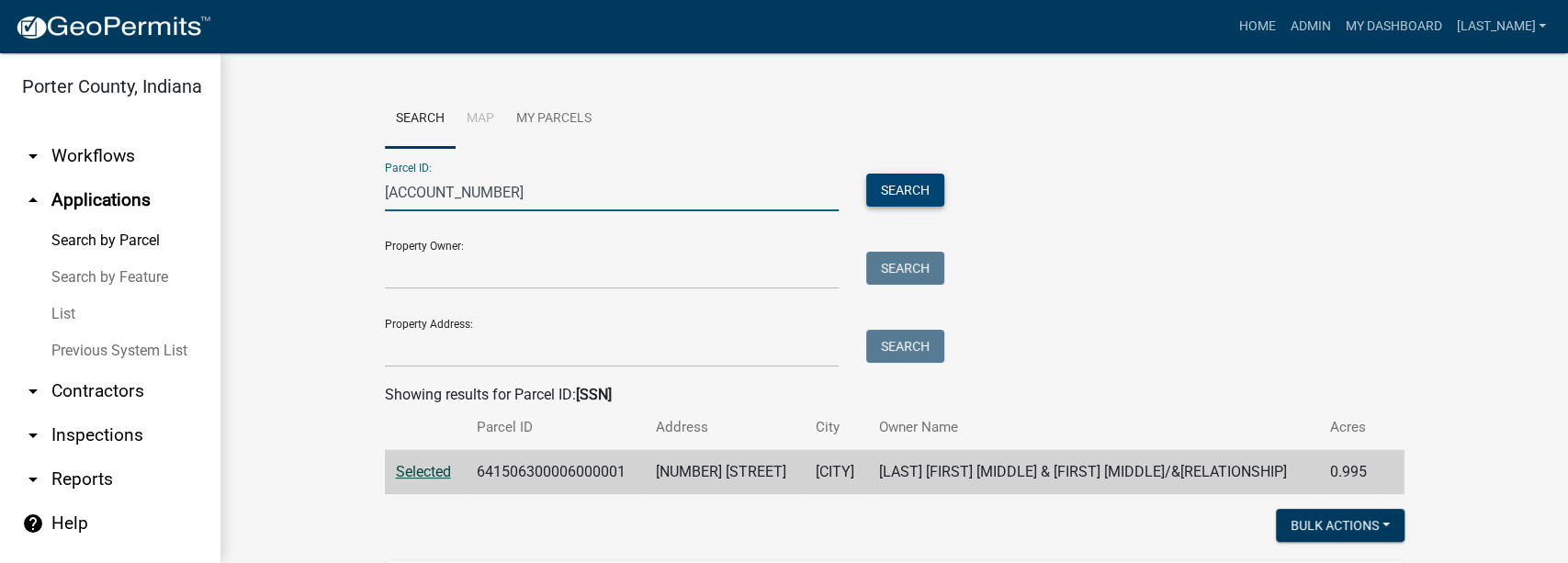type on "[ACCOUNT_NUMBER]" 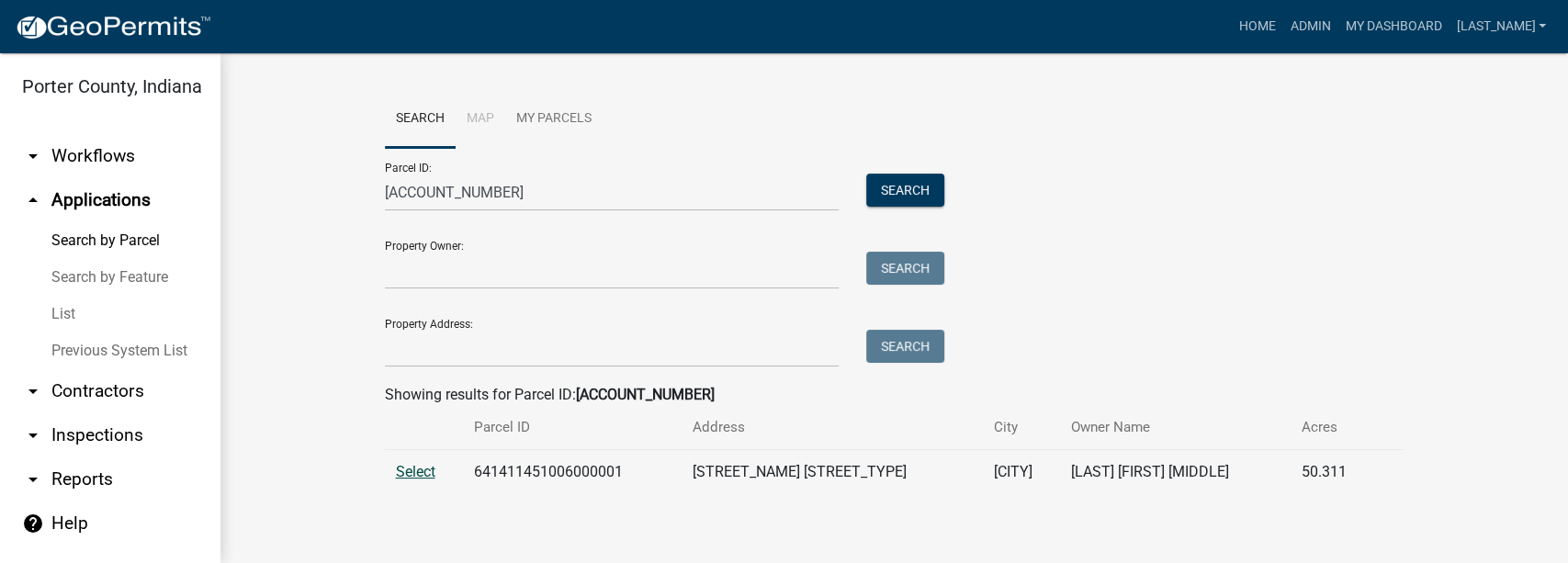 click on "Select" at bounding box center [415, 471] 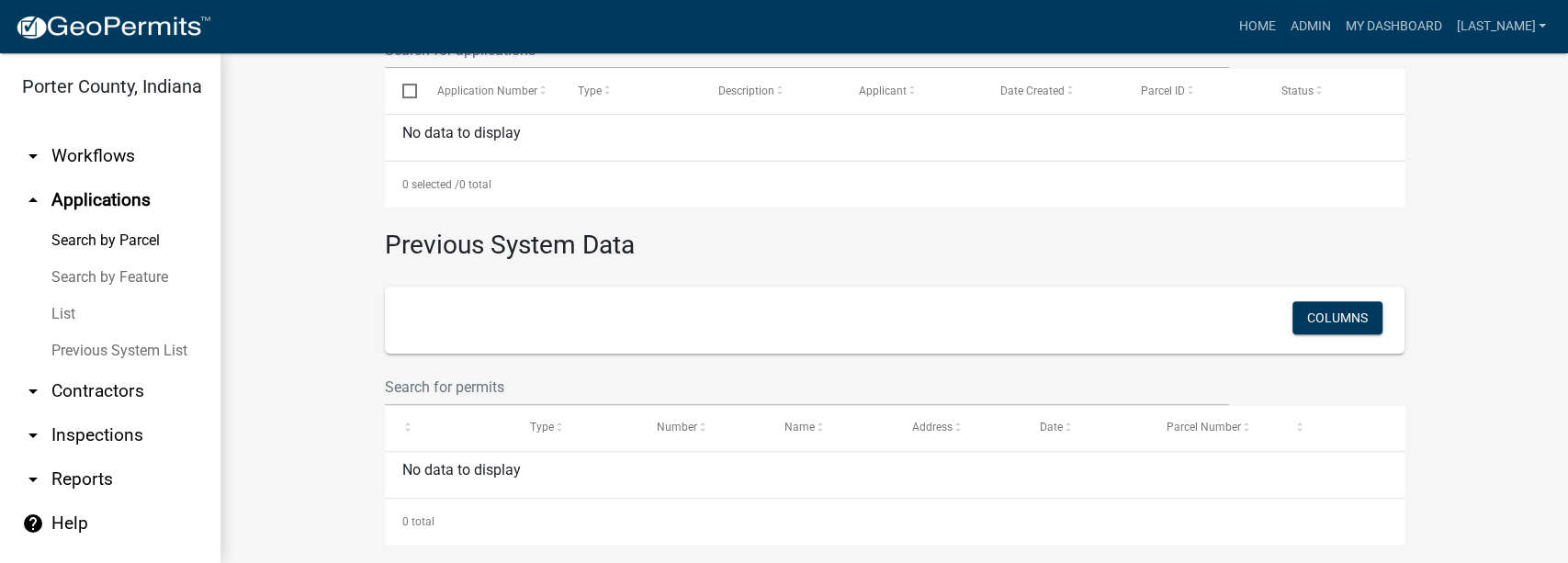 scroll, scrollTop: 629, scrollLeft: 0, axis: vertical 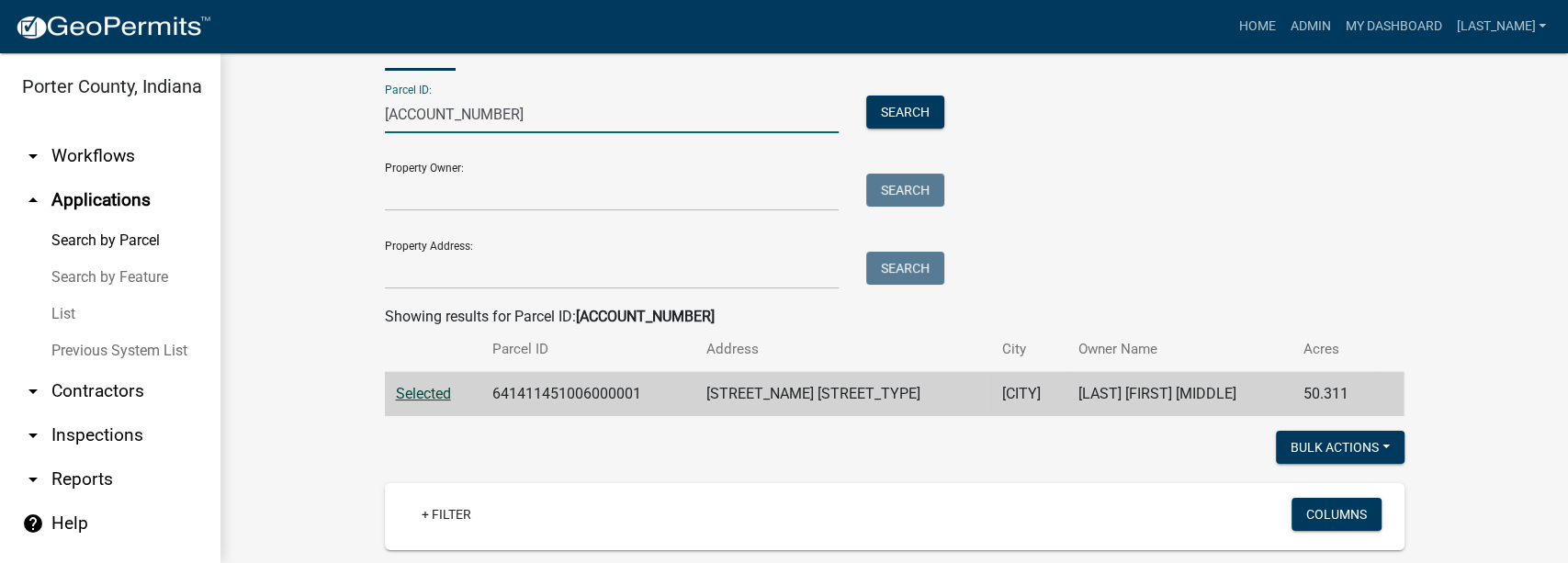 drag, startPoint x: 581, startPoint y: 112, endPoint x: 344, endPoint y: 147, distance: 239.57045 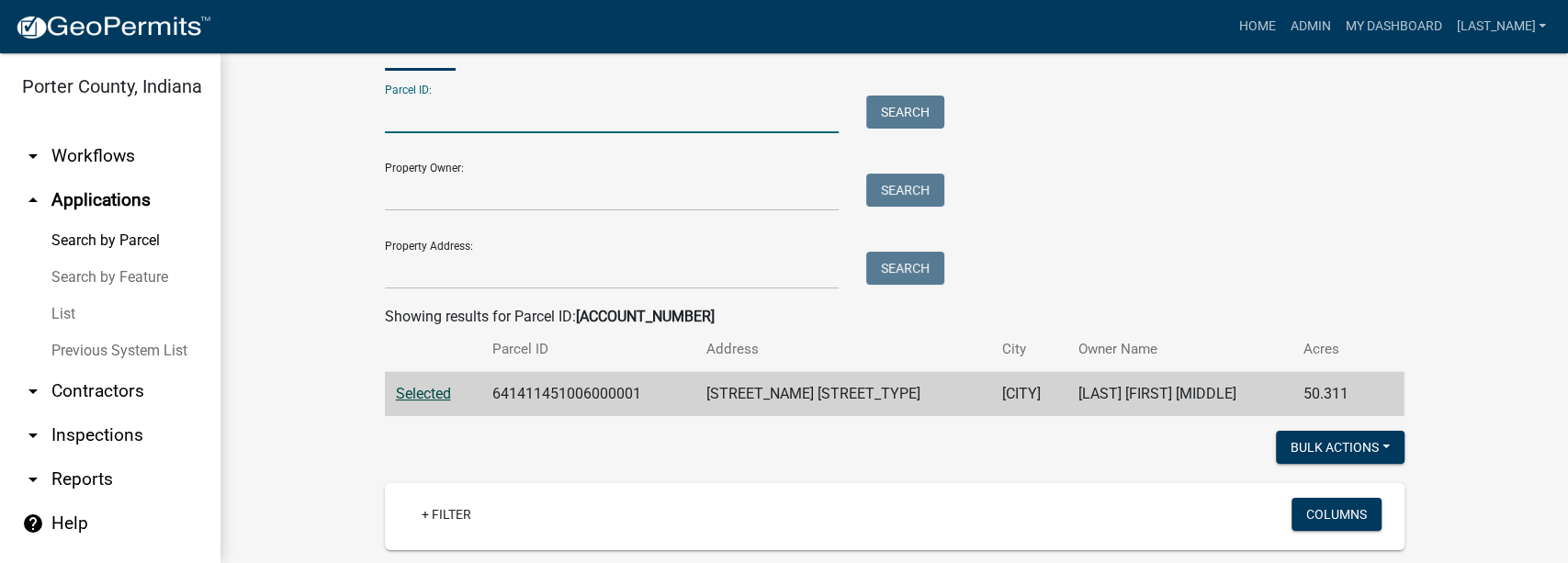 type 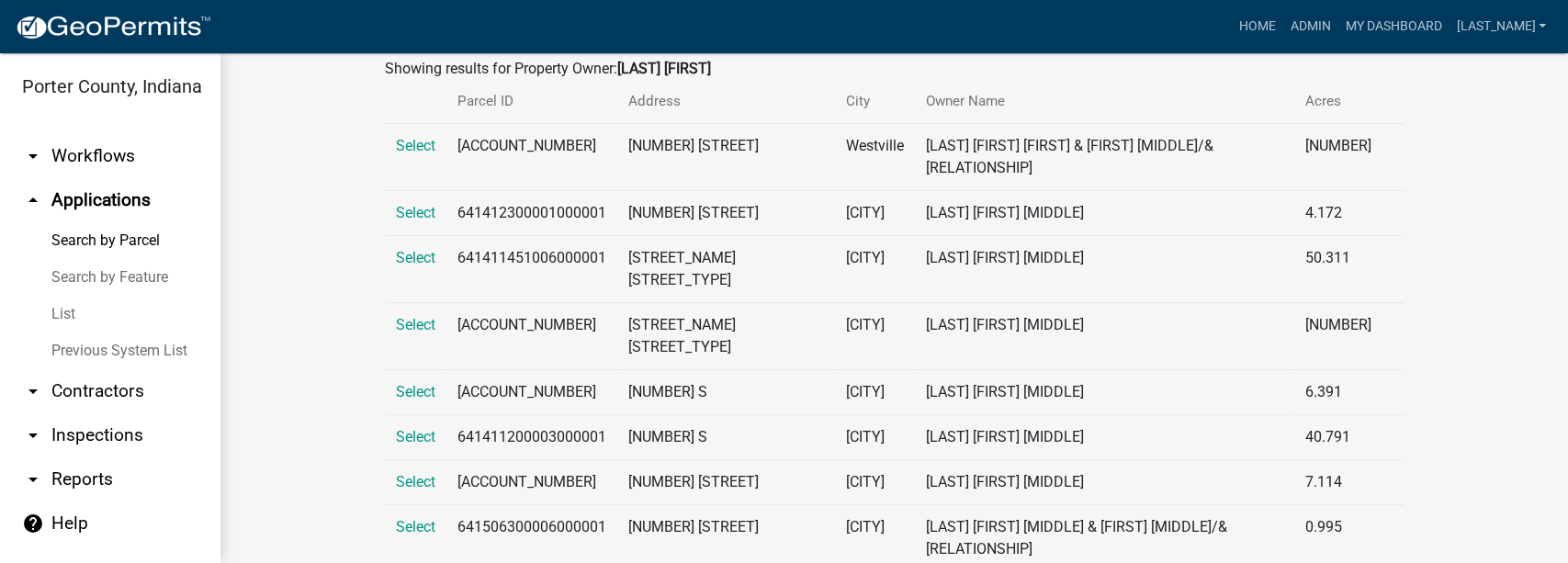 scroll, scrollTop: 340, scrollLeft: 0, axis: vertical 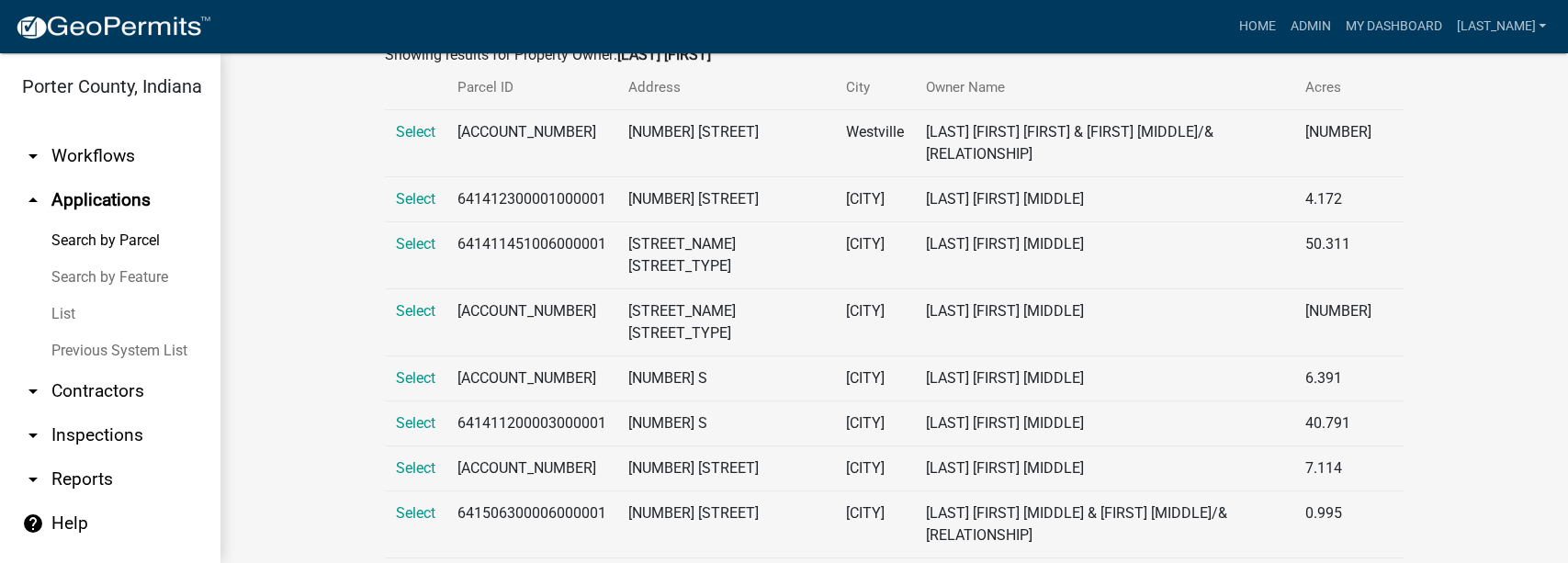 type on "[LAST] [FIRST]" 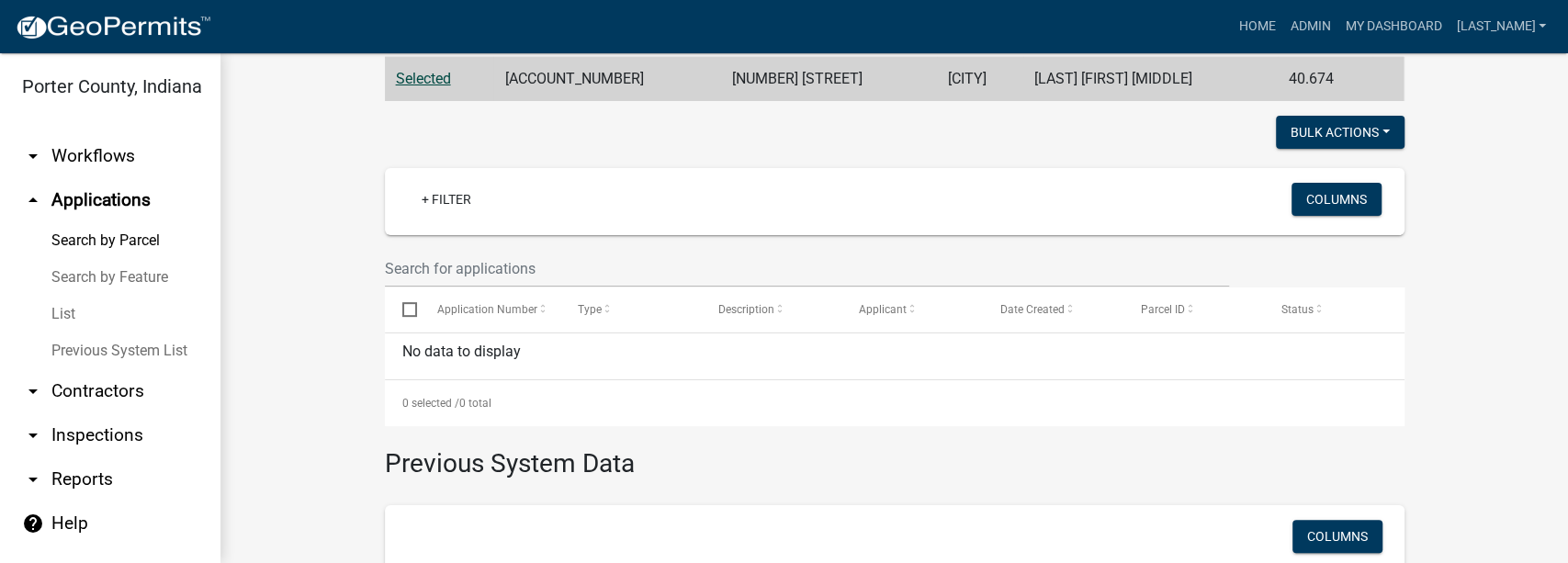 scroll, scrollTop: 524, scrollLeft: 0, axis: vertical 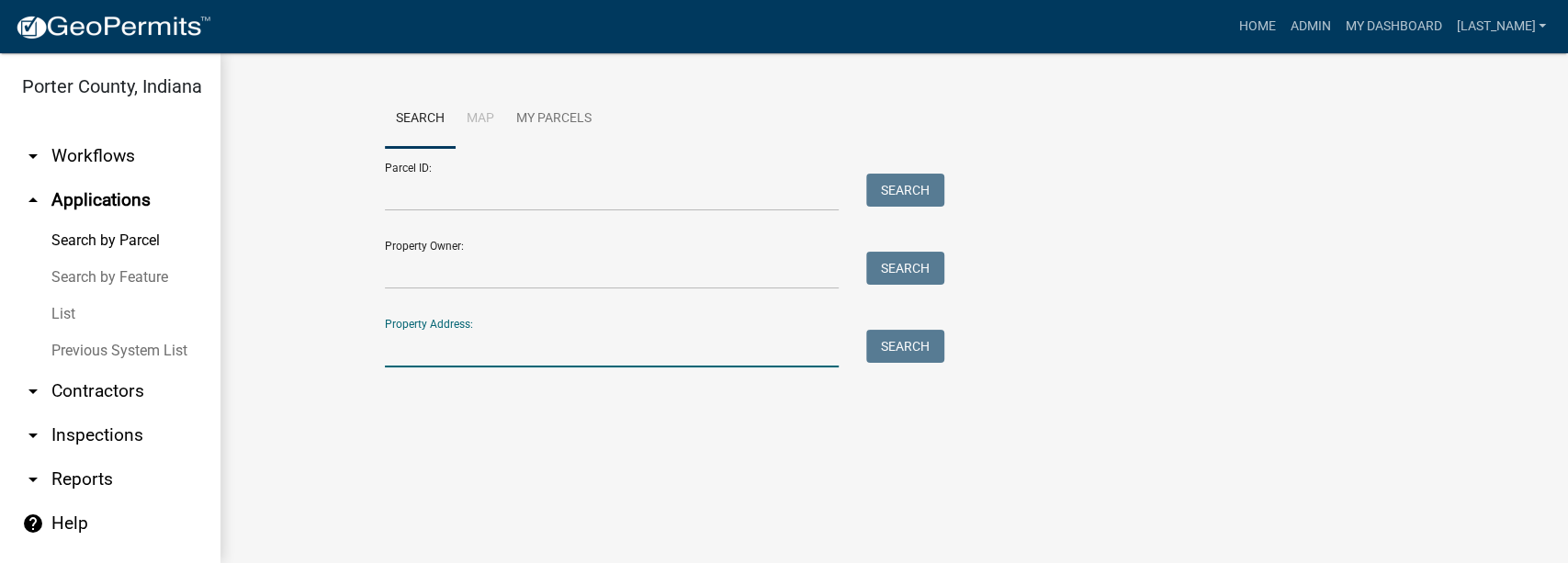 click on "Property Address:" at bounding box center [612, 348] 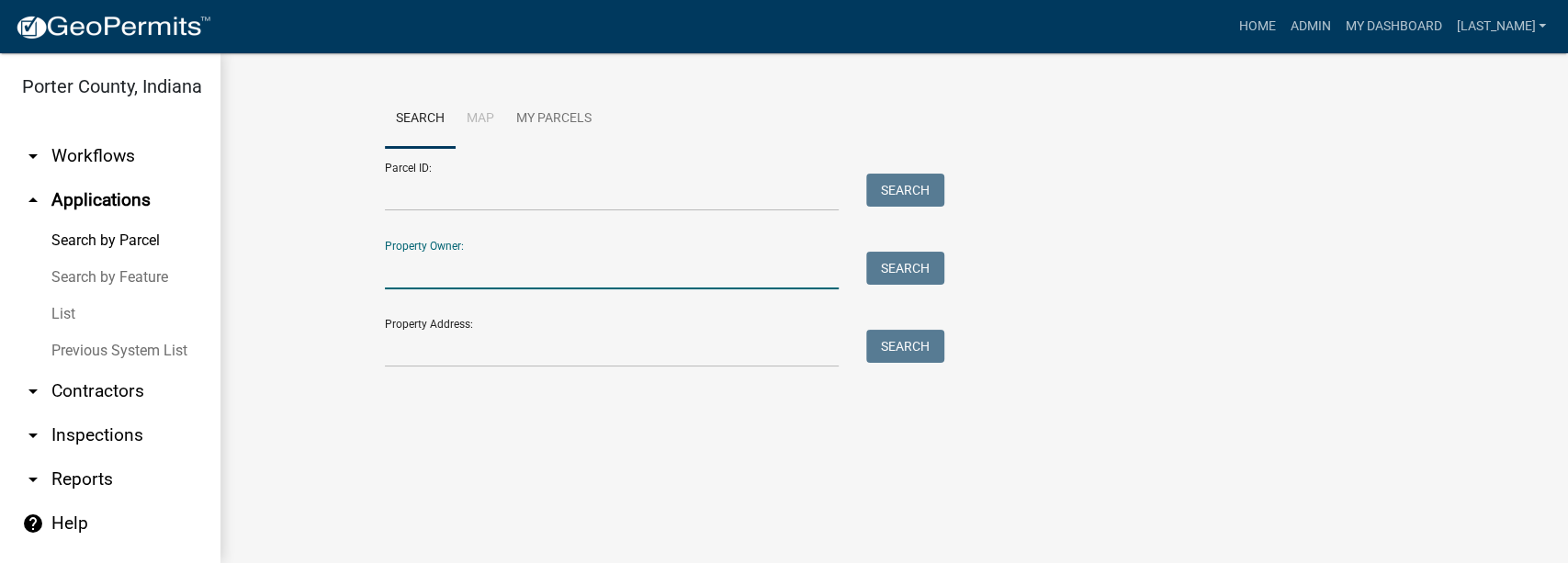 click on "Property Owner:" at bounding box center [612, 270] 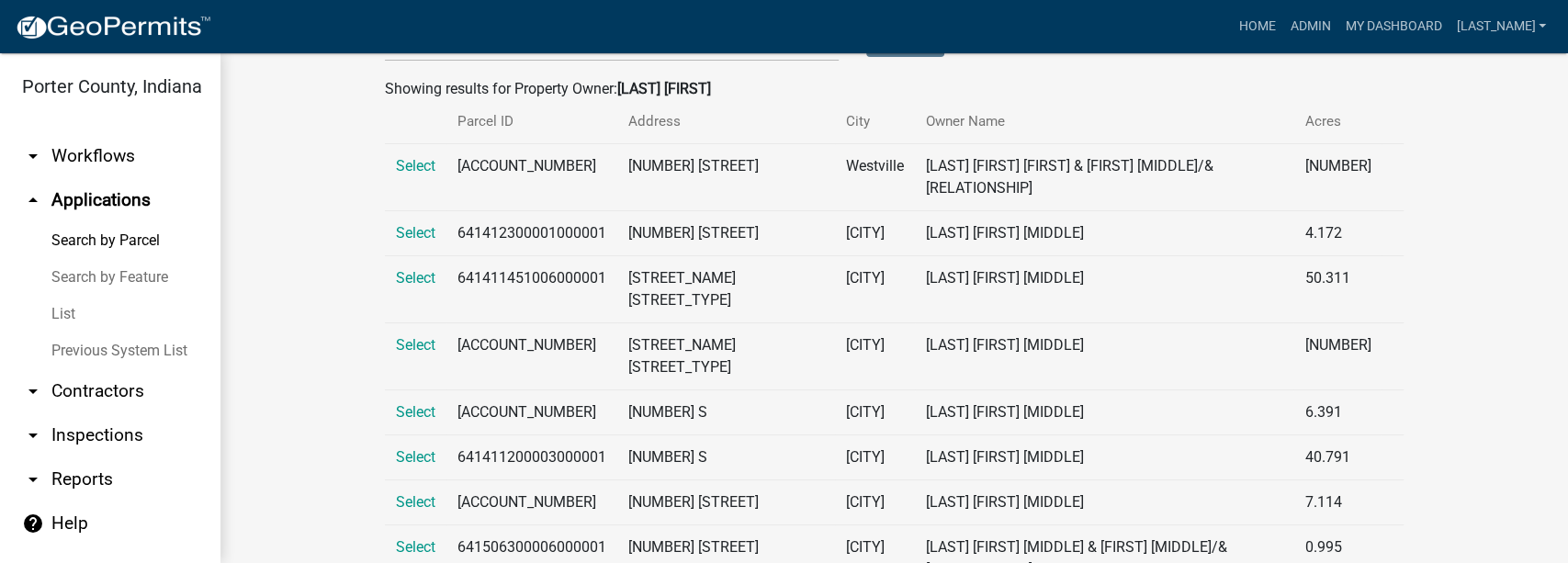 scroll, scrollTop: 340, scrollLeft: 0, axis: vertical 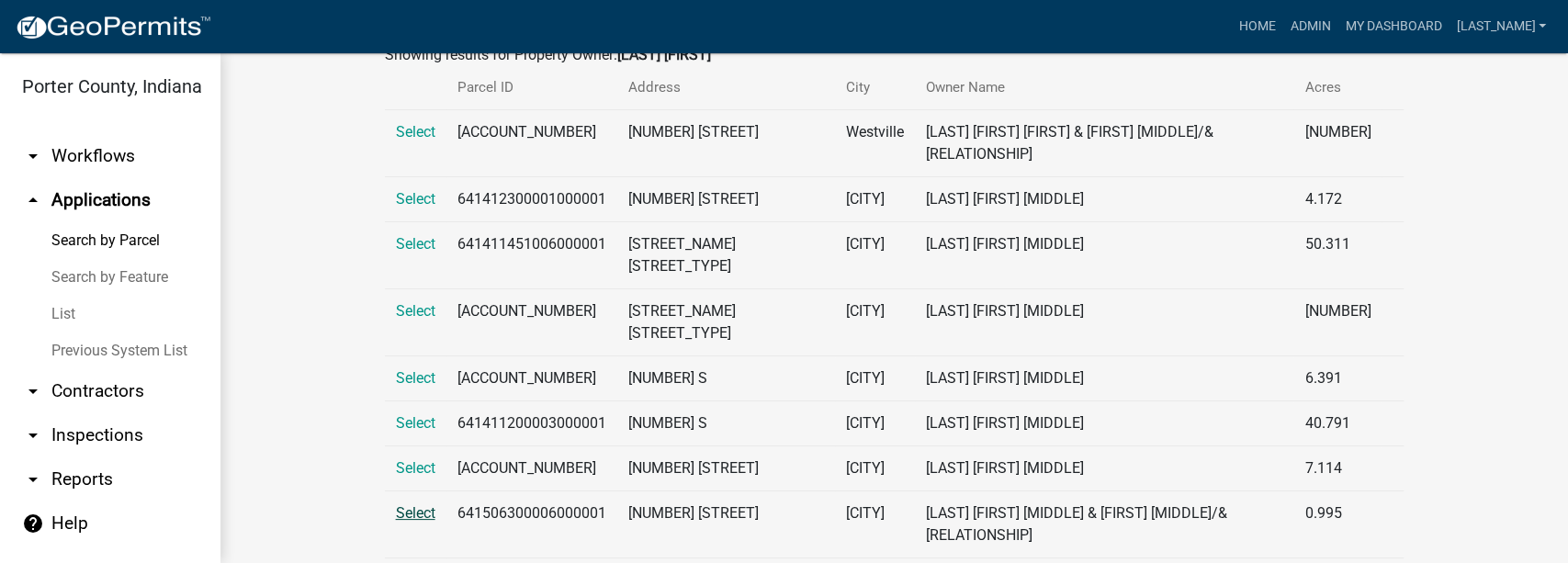 type on "[LAST] [FIRST]" 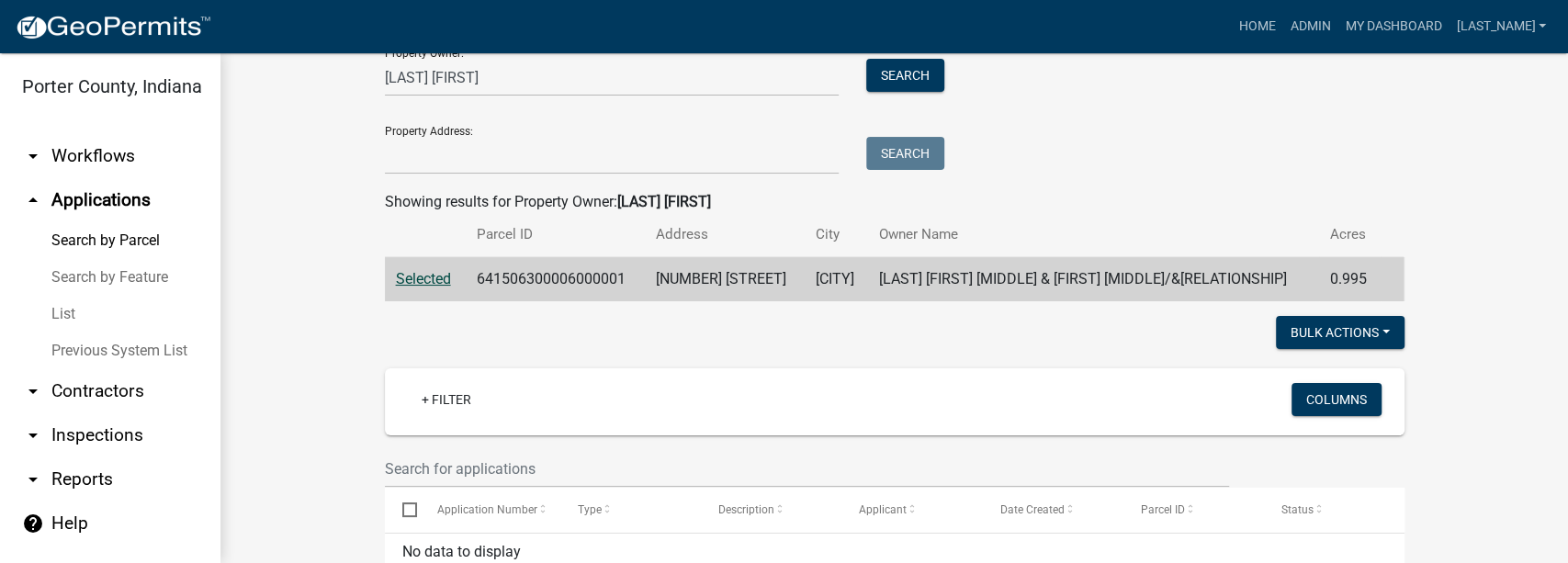 scroll, scrollTop: 6, scrollLeft: 0, axis: vertical 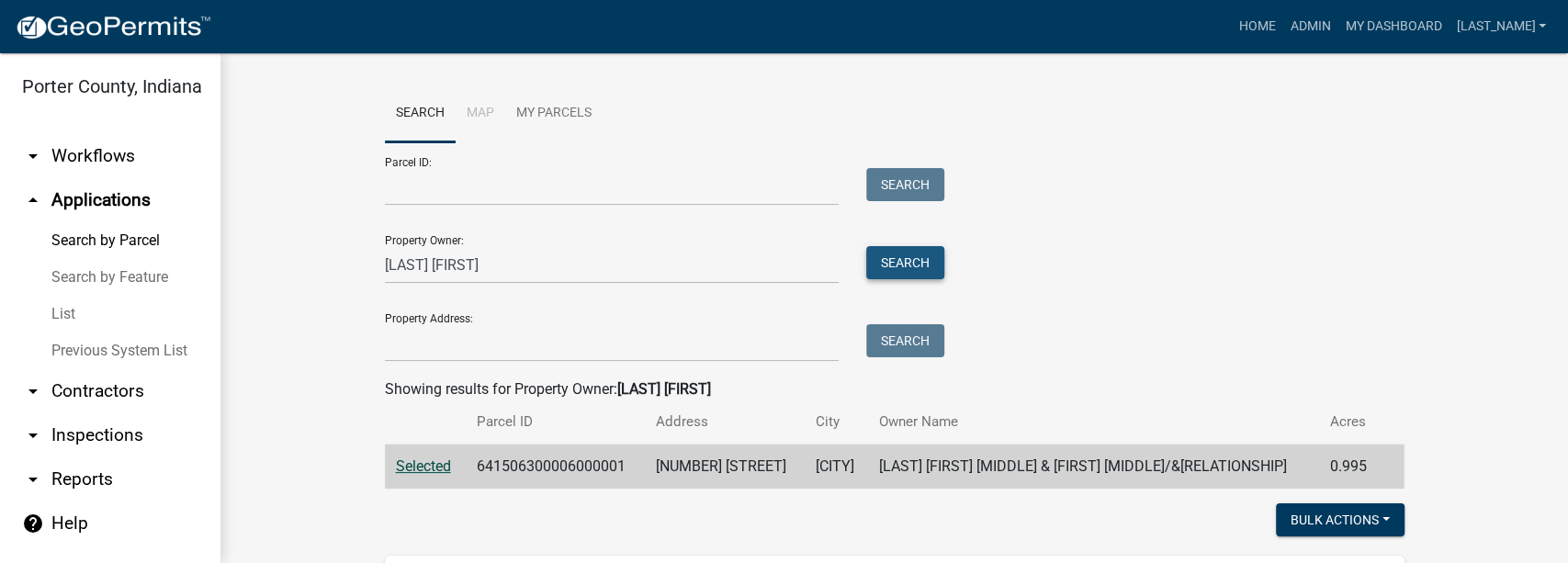 click on "Search" at bounding box center [905, 263] 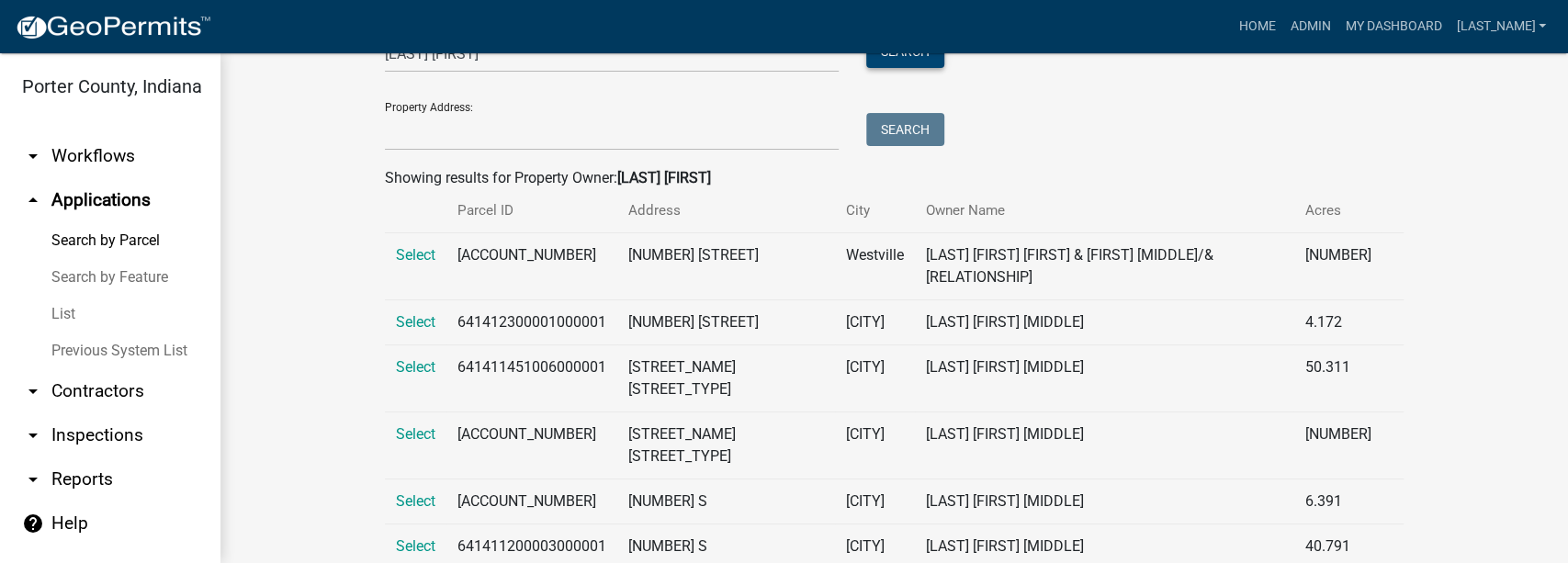 scroll, scrollTop: 340, scrollLeft: 0, axis: vertical 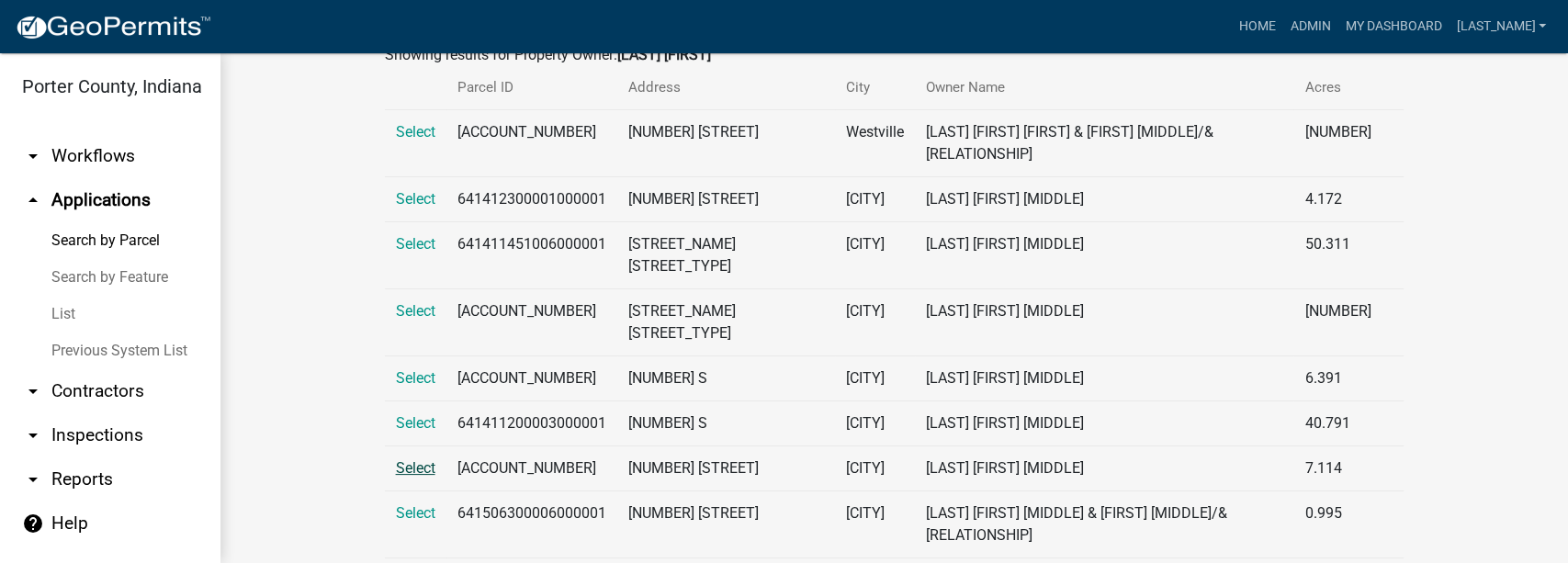 click on "Select" at bounding box center (415, 467) 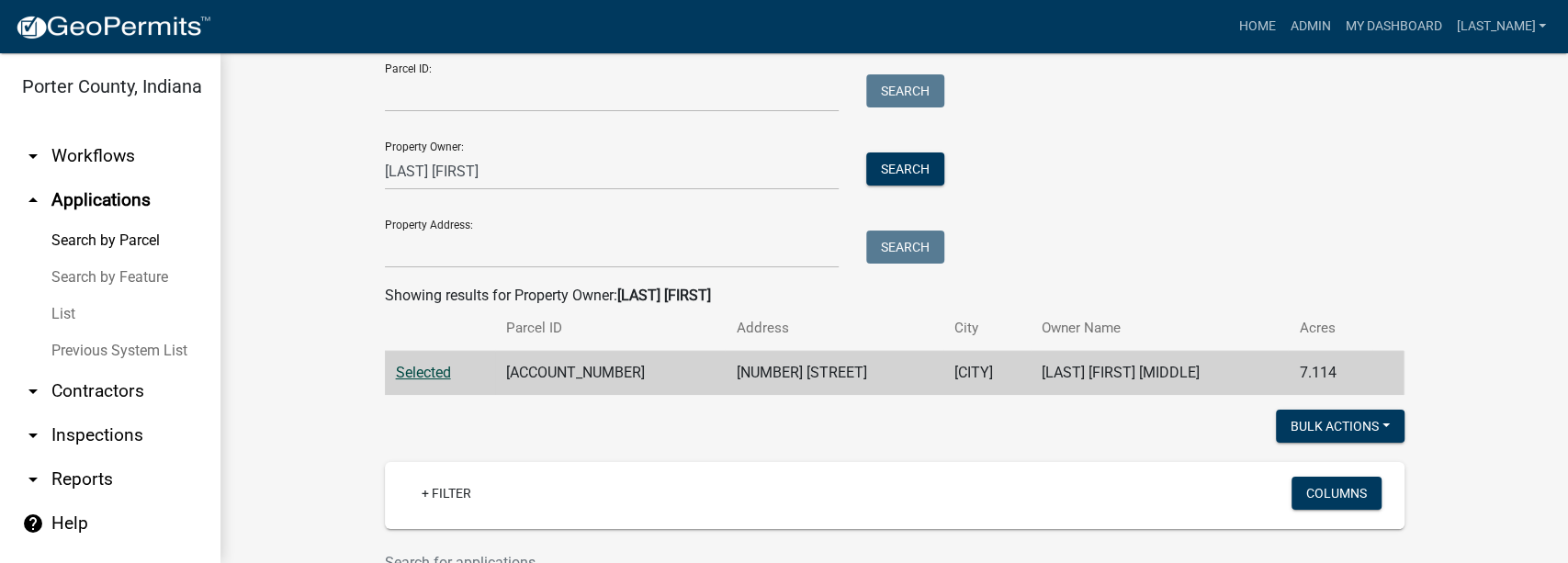 scroll, scrollTop: 0, scrollLeft: 0, axis: both 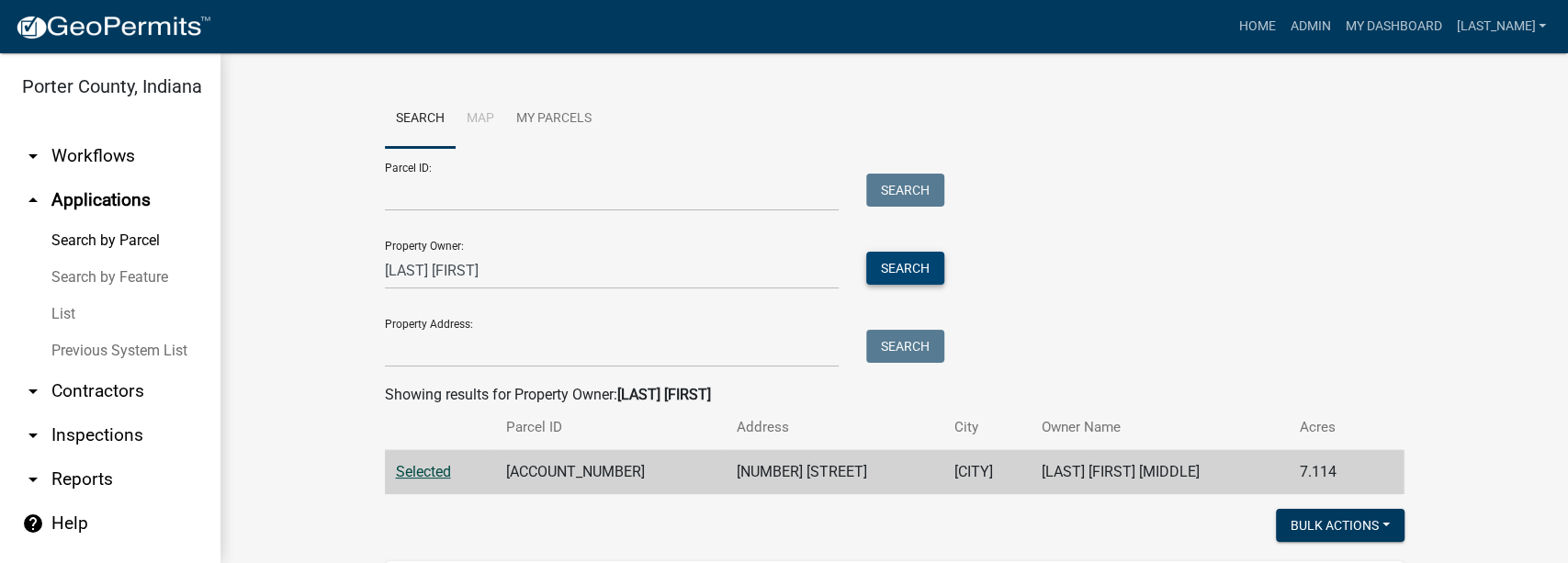 click on "Search" at bounding box center [905, 268] 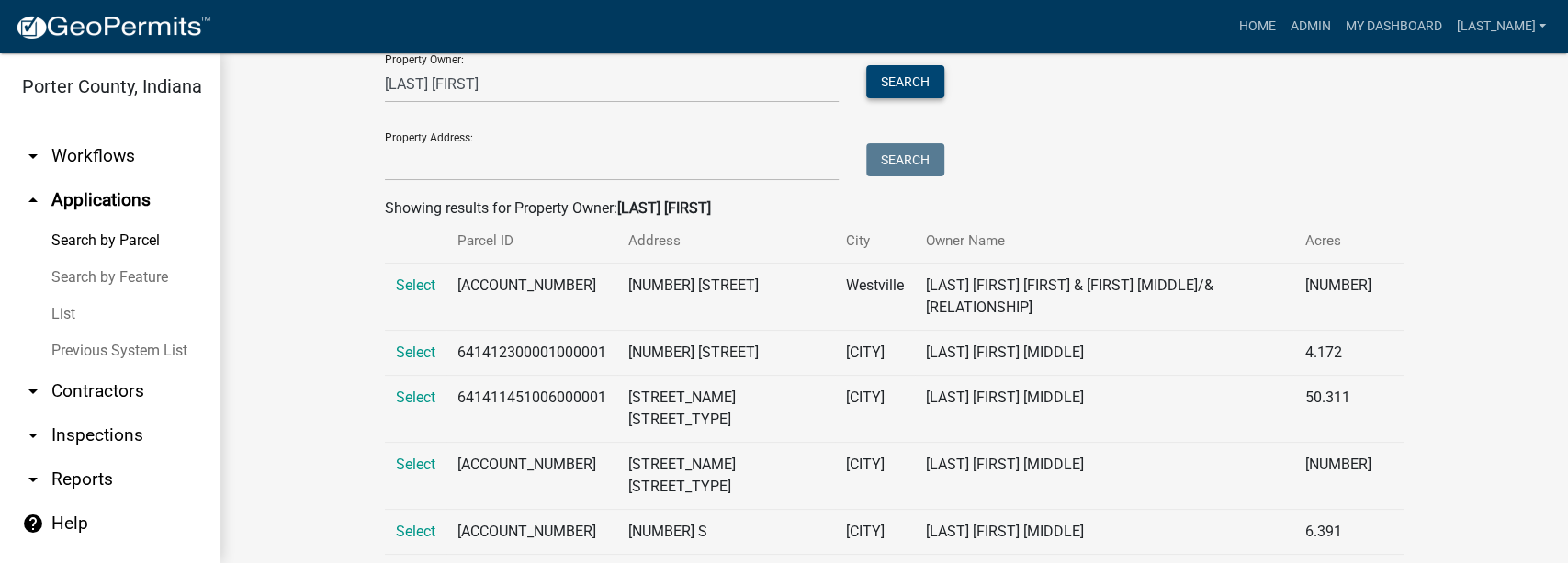scroll, scrollTop: 340, scrollLeft: 0, axis: vertical 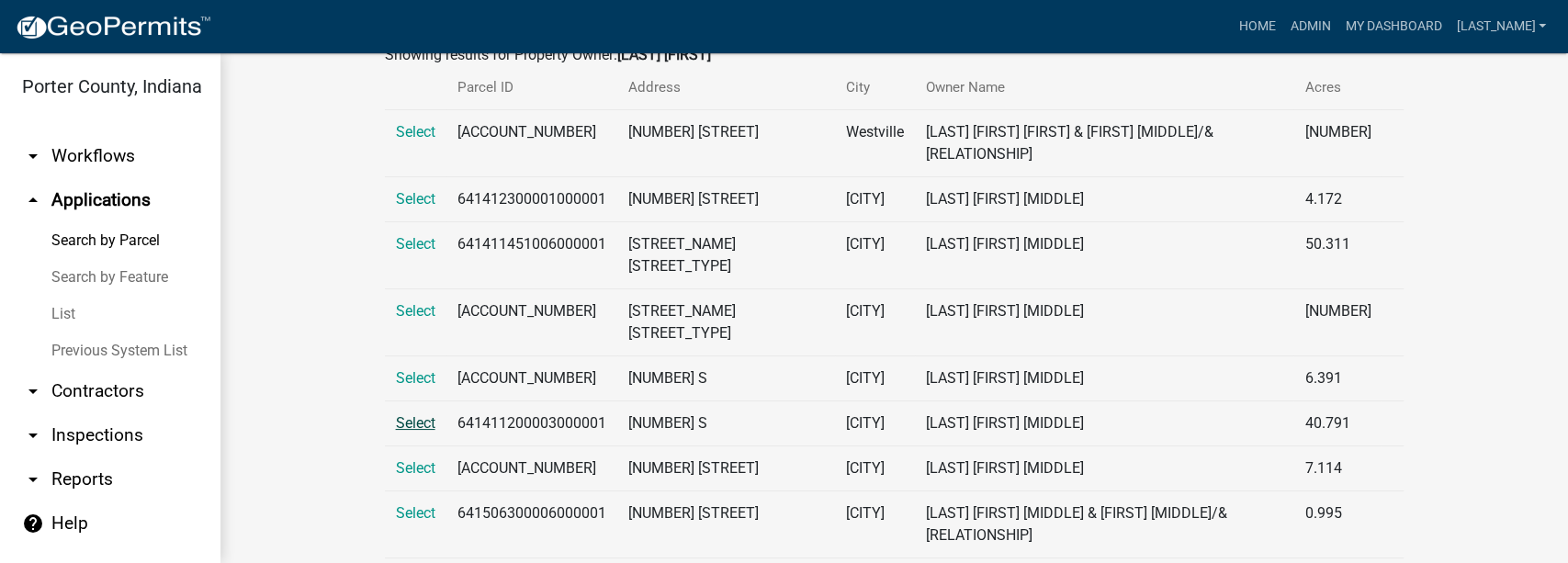 click on "Select" at bounding box center (415, 422) 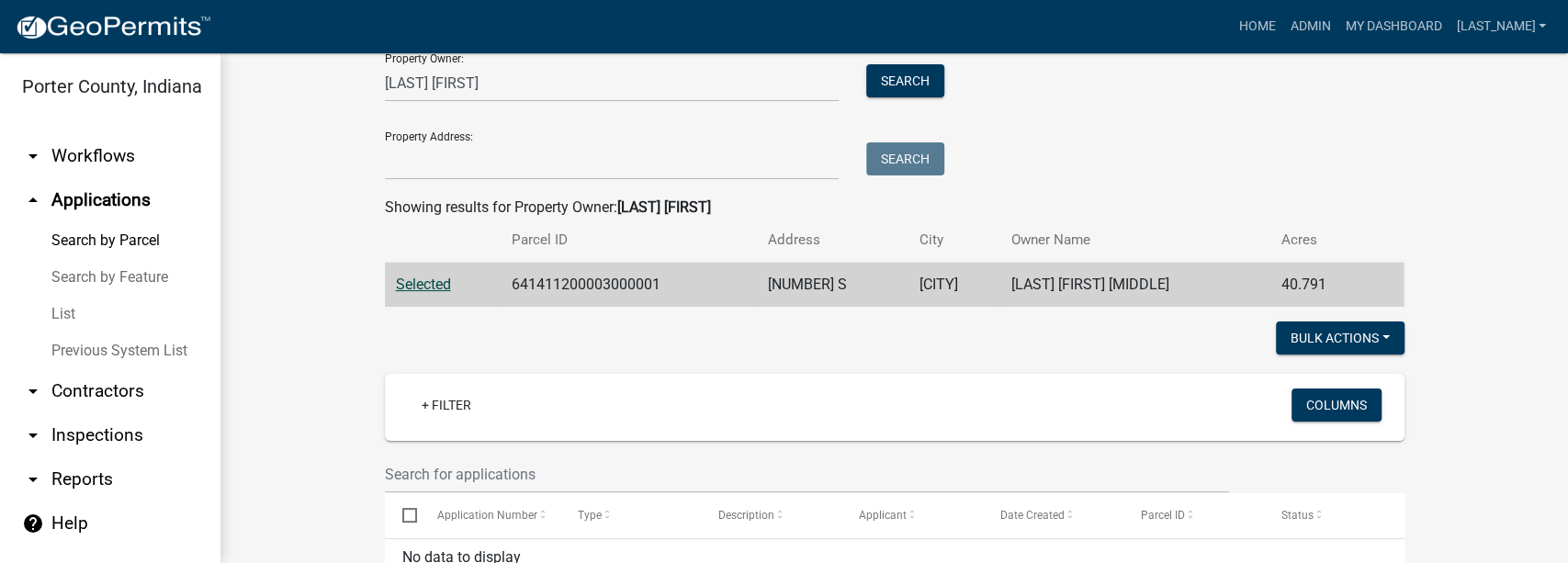 scroll, scrollTop: 0, scrollLeft: 0, axis: both 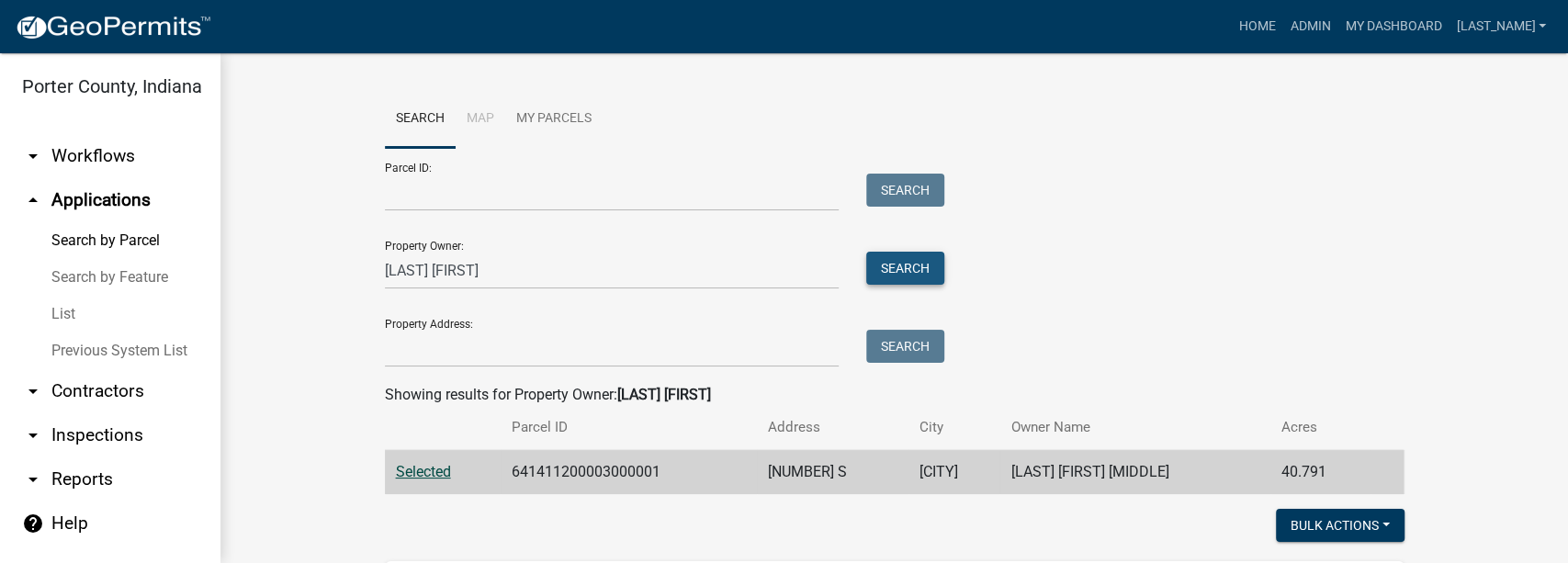 click on "Search" at bounding box center [905, 268] 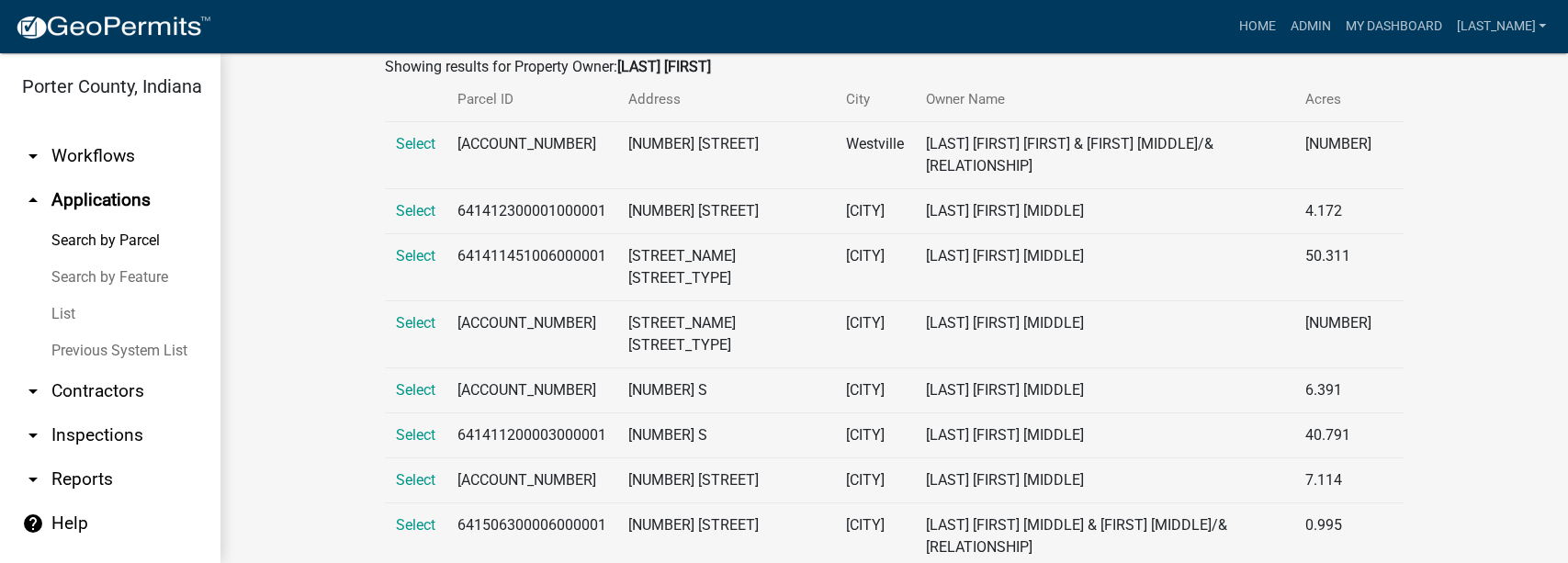 scroll, scrollTop: 340, scrollLeft: 0, axis: vertical 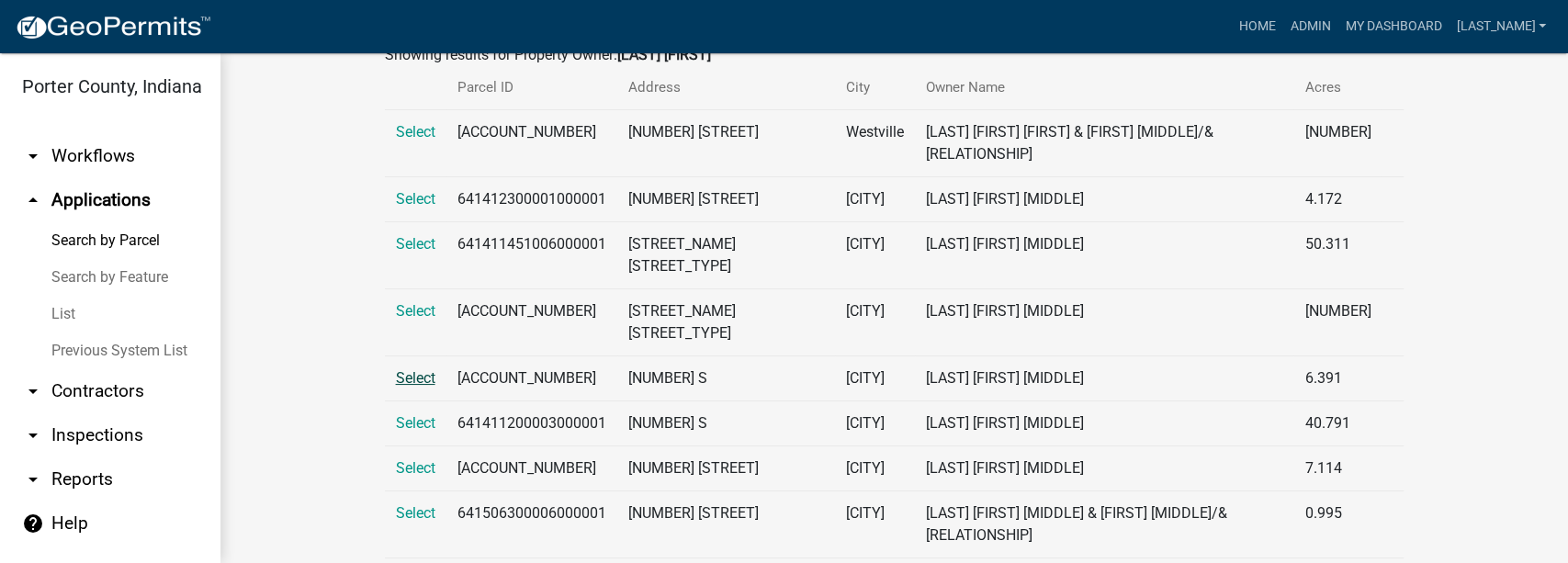 click on "Select" at bounding box center [415, 377] 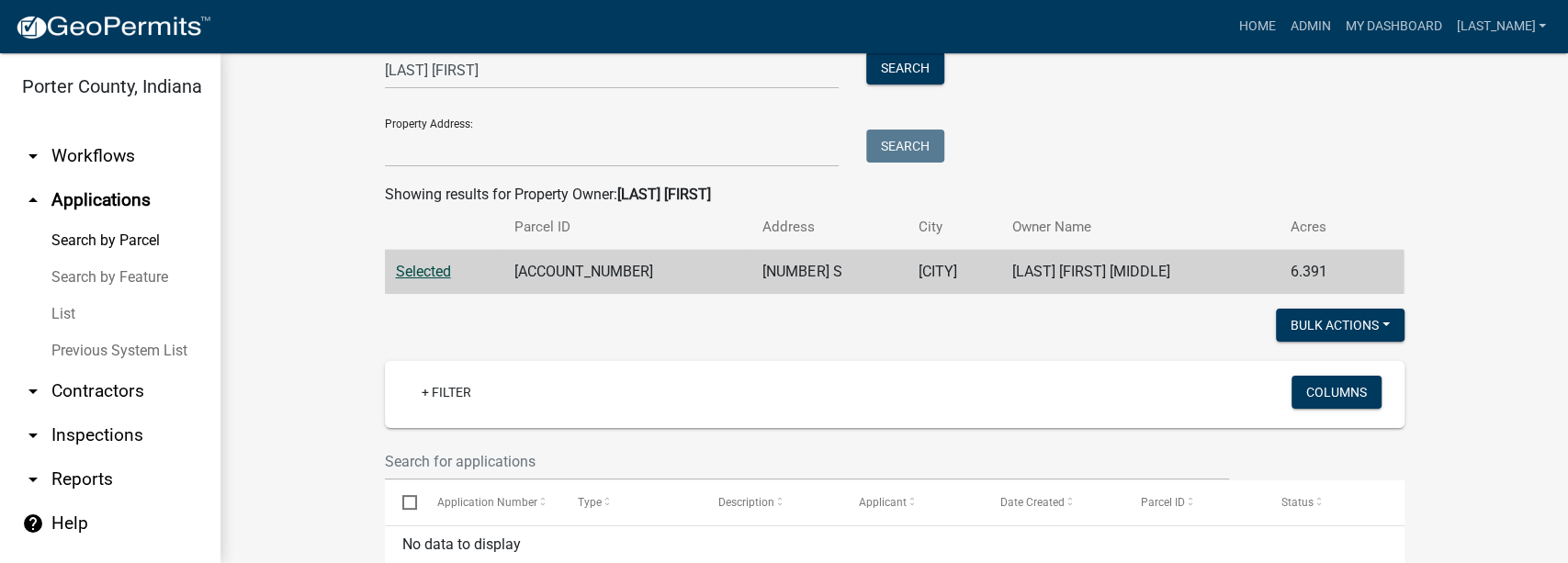 scroll, scrollTop: 140, scrollLeft: 0, axis: vertical 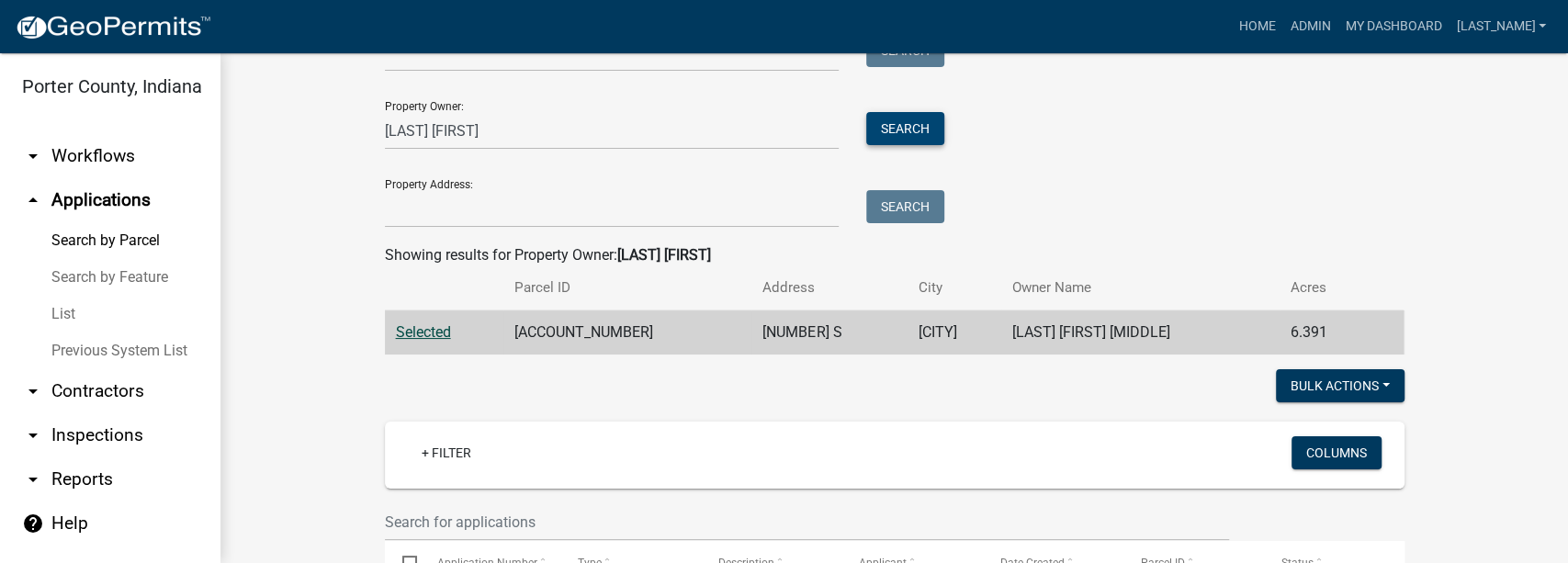 click on "Search" at bounding box center (905, 129) 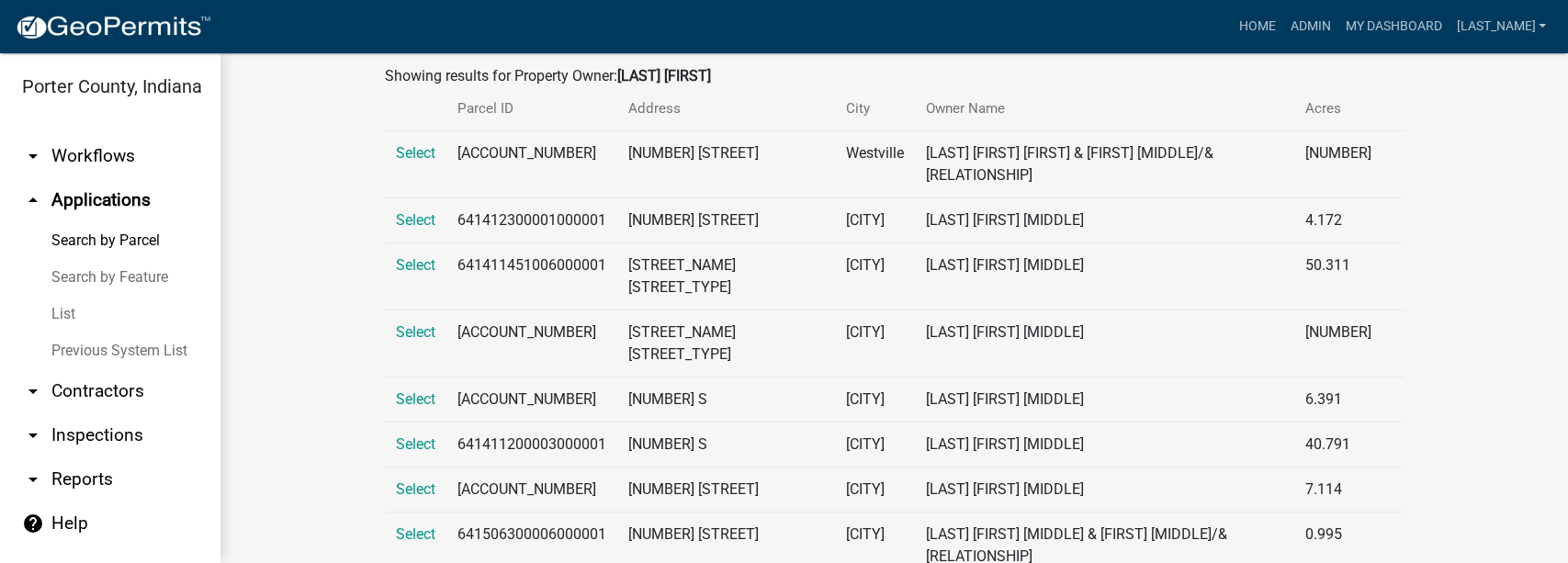 scroll, scrollTop: 340, scrollLeft: 0, axis: vertical 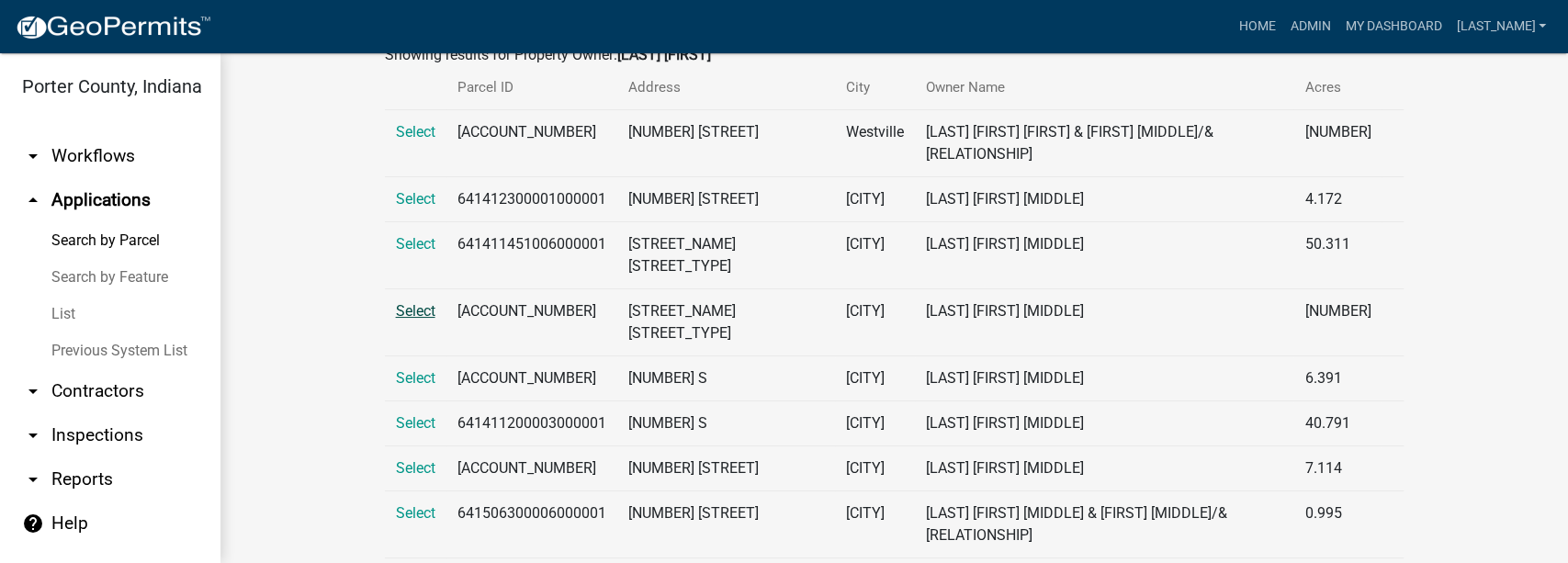 click on "Select" at bounding box center [415, 310] 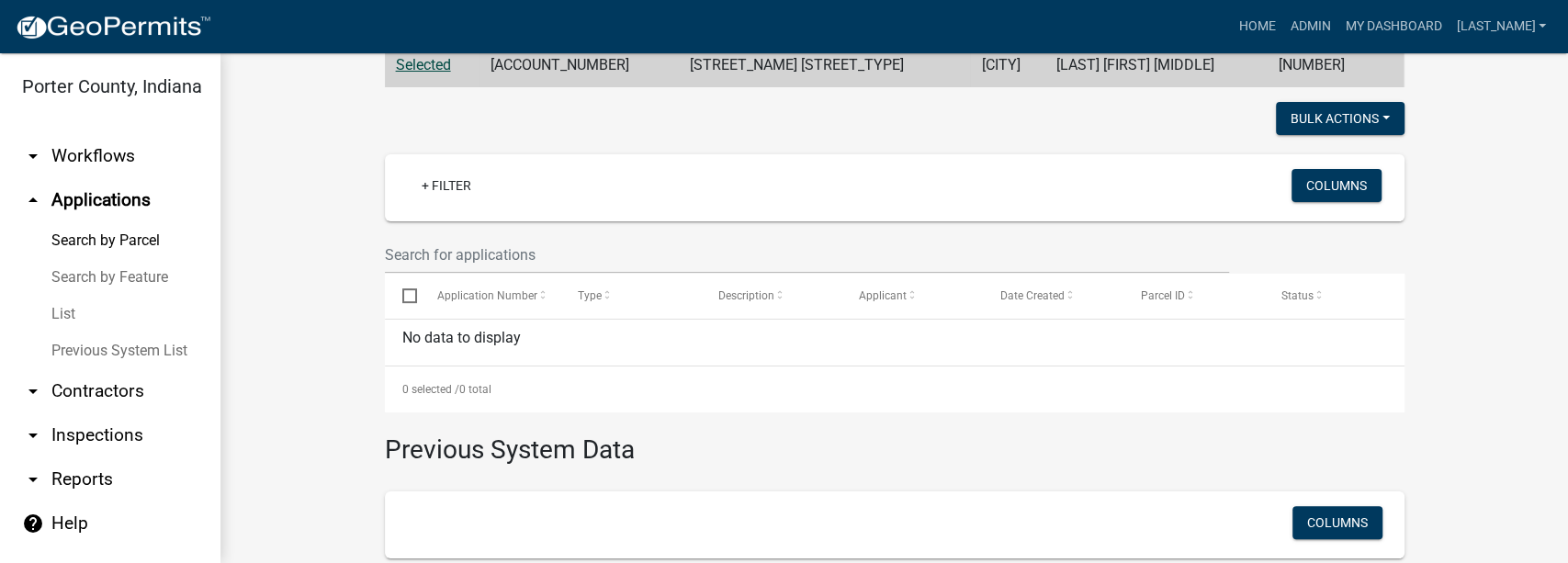 scroll, scrollTop: 200, scrollLeft: 0, axis: vertical 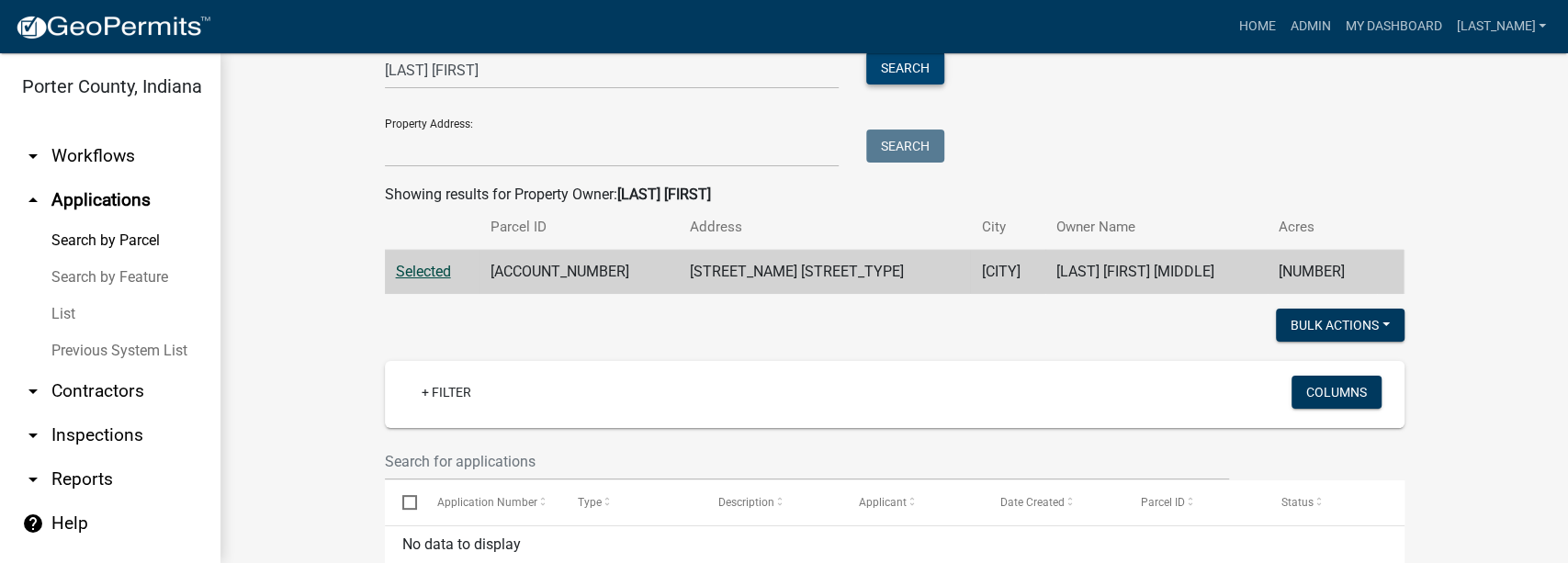 click on "Search" at bounding box center [905, 68] 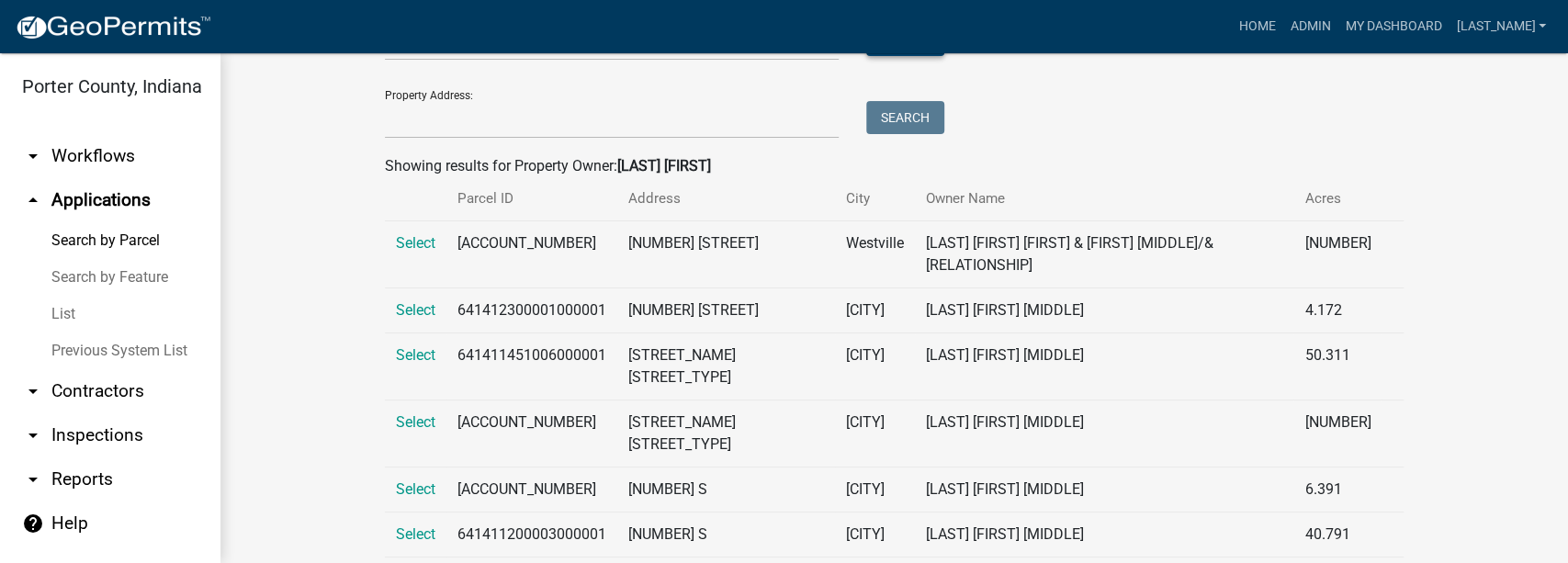 scroll, scrollTop: 340, scrollLeft: 0, axis: vertical 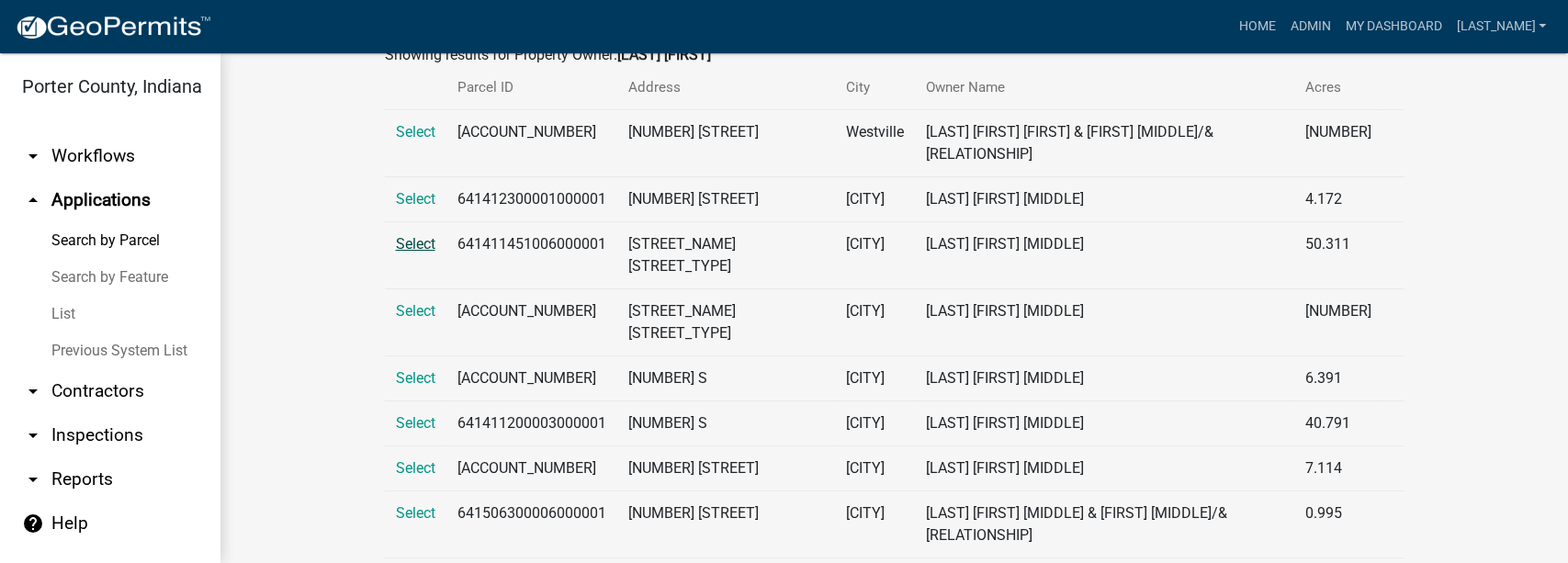 click on "Select" at bounding box center [415, 243] 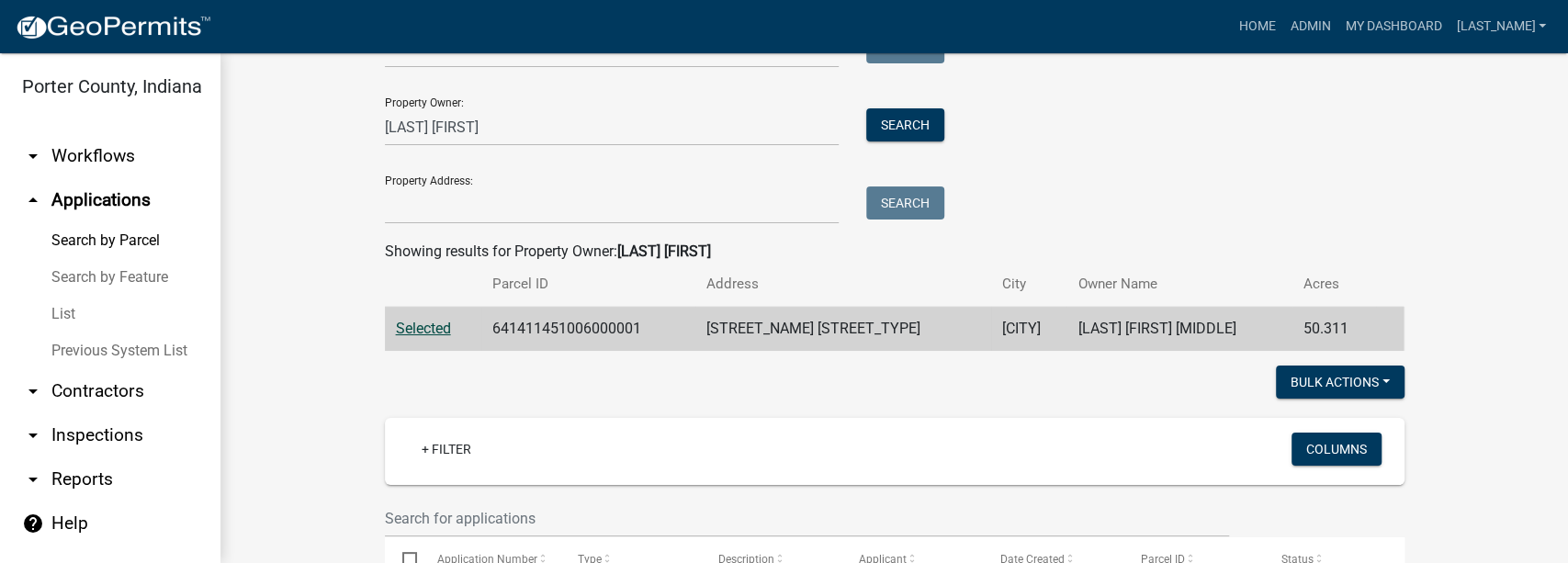 scroll, scrollTop: 17, scrollLeft: 0, axis: vertical 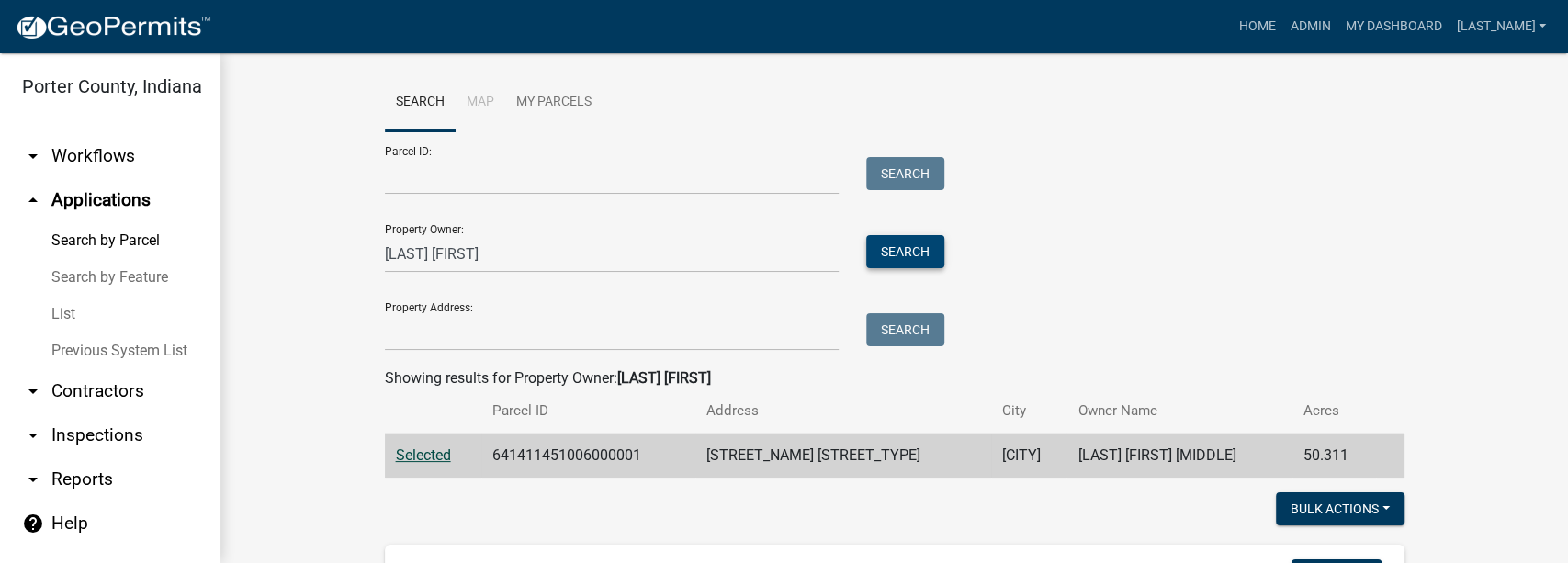 click on "Search" at bounding box center (905, 252) 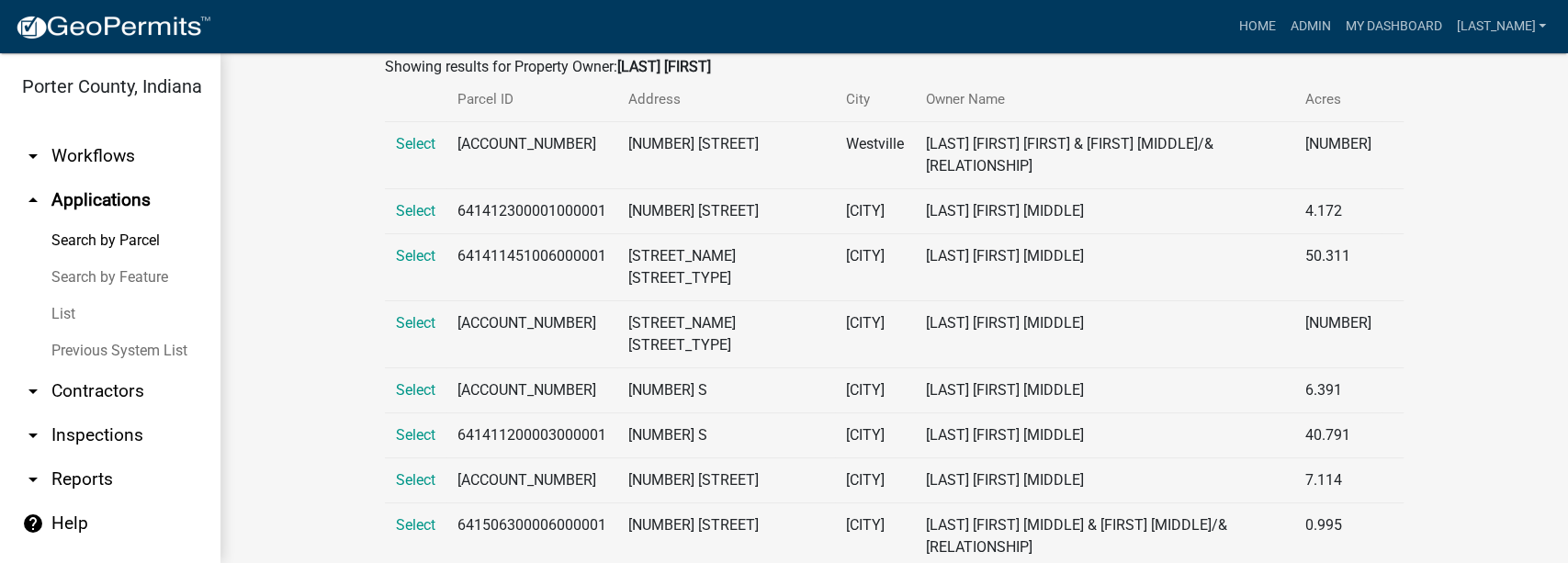 scroll, scrollTop: 340, scrollLeft: 0, axis: vertical 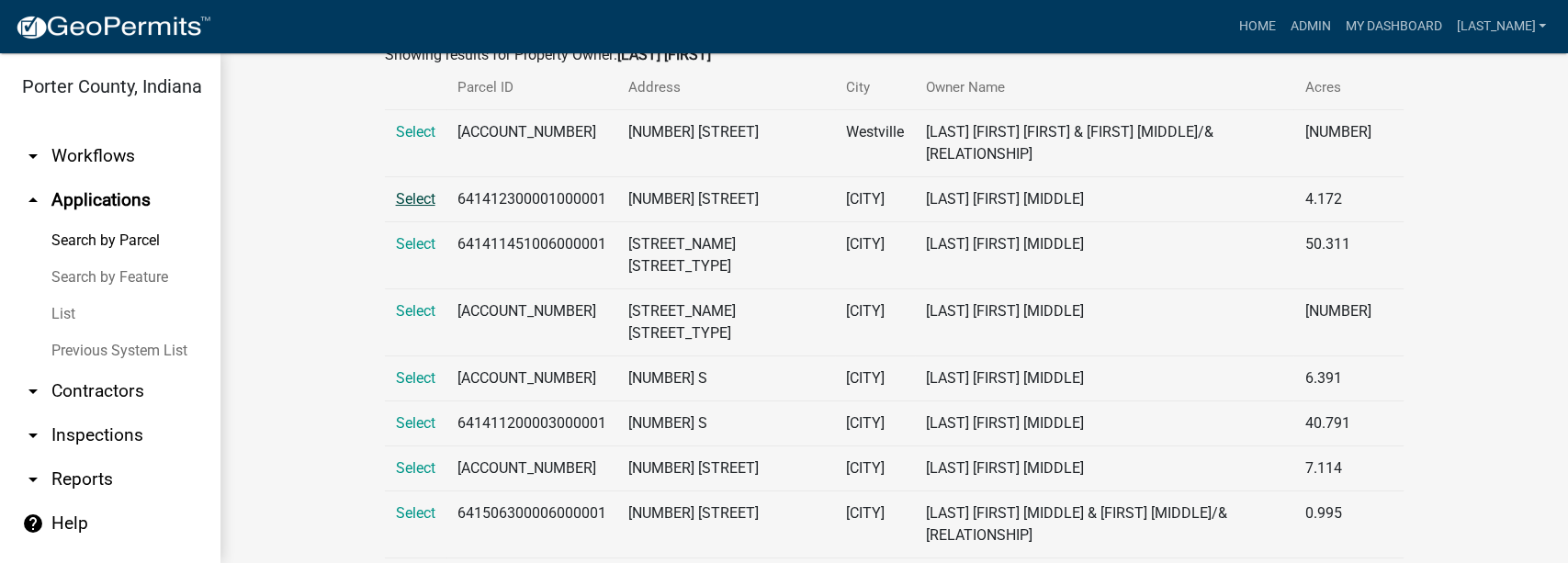 click on "Select" at bounding box center (415, 198) 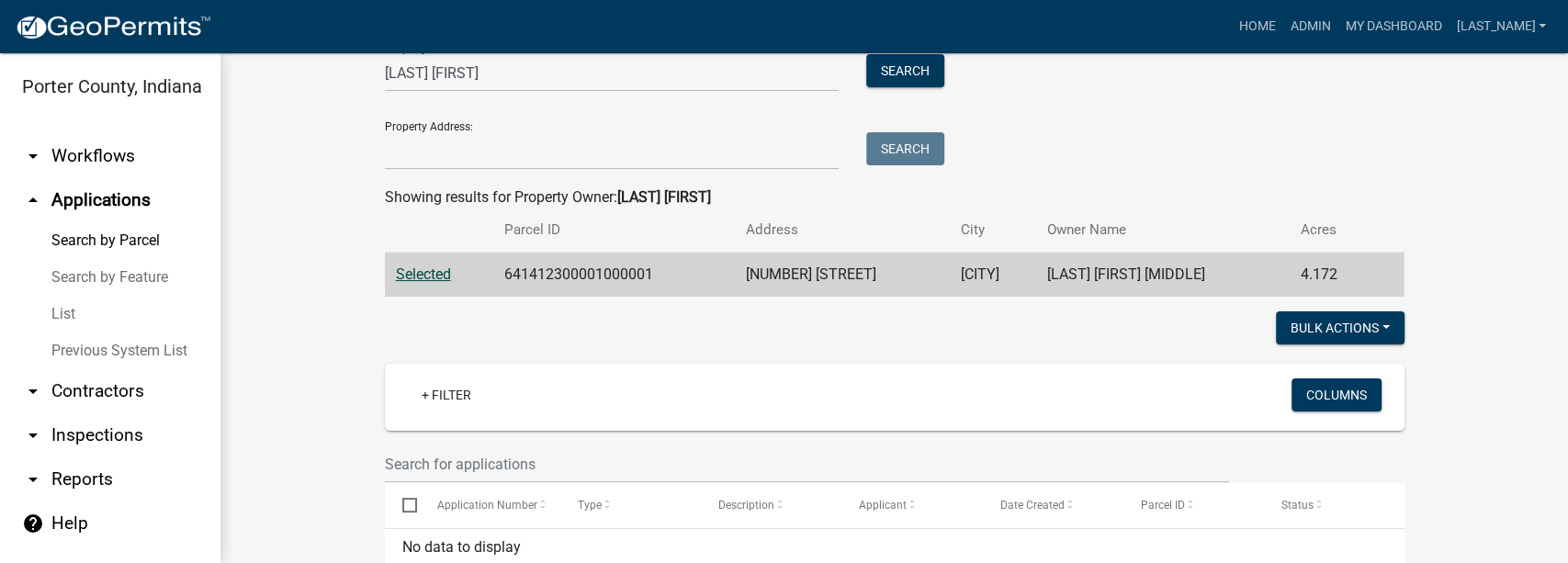 scroll, scrollTop: 78, scrollLeft: 0, axis: vertical 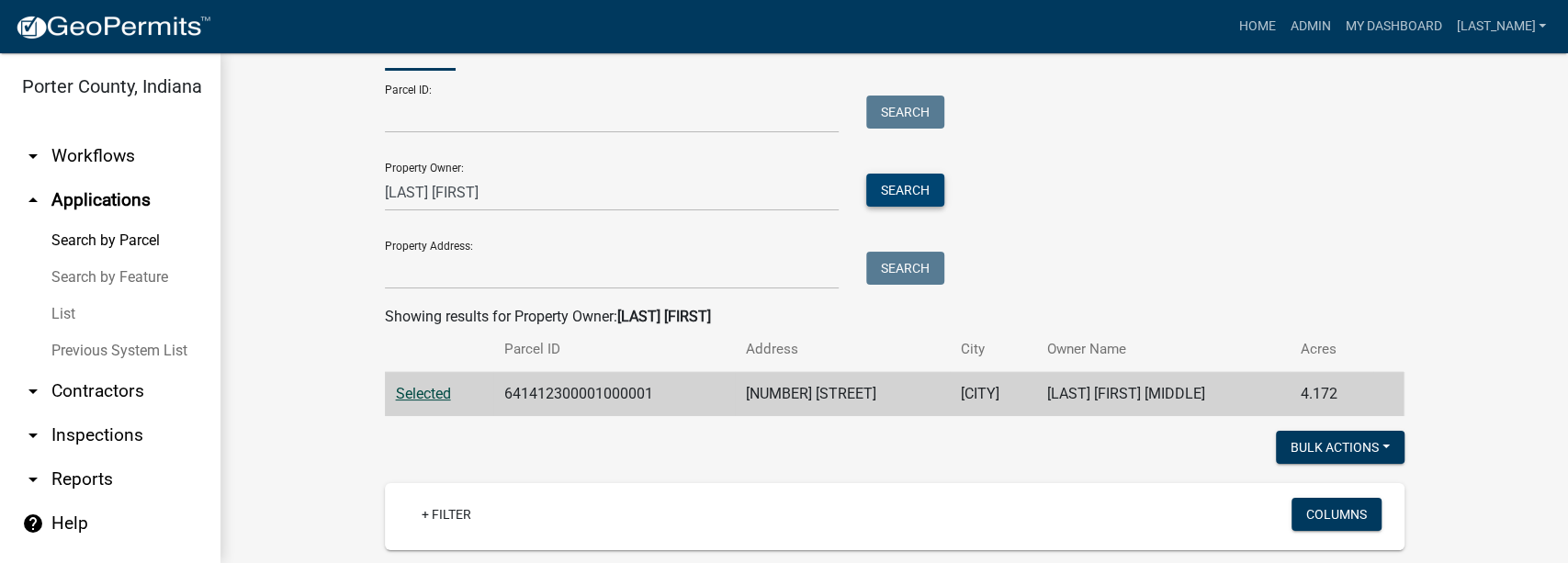 click on "Search" at bounding box center (905, 190) 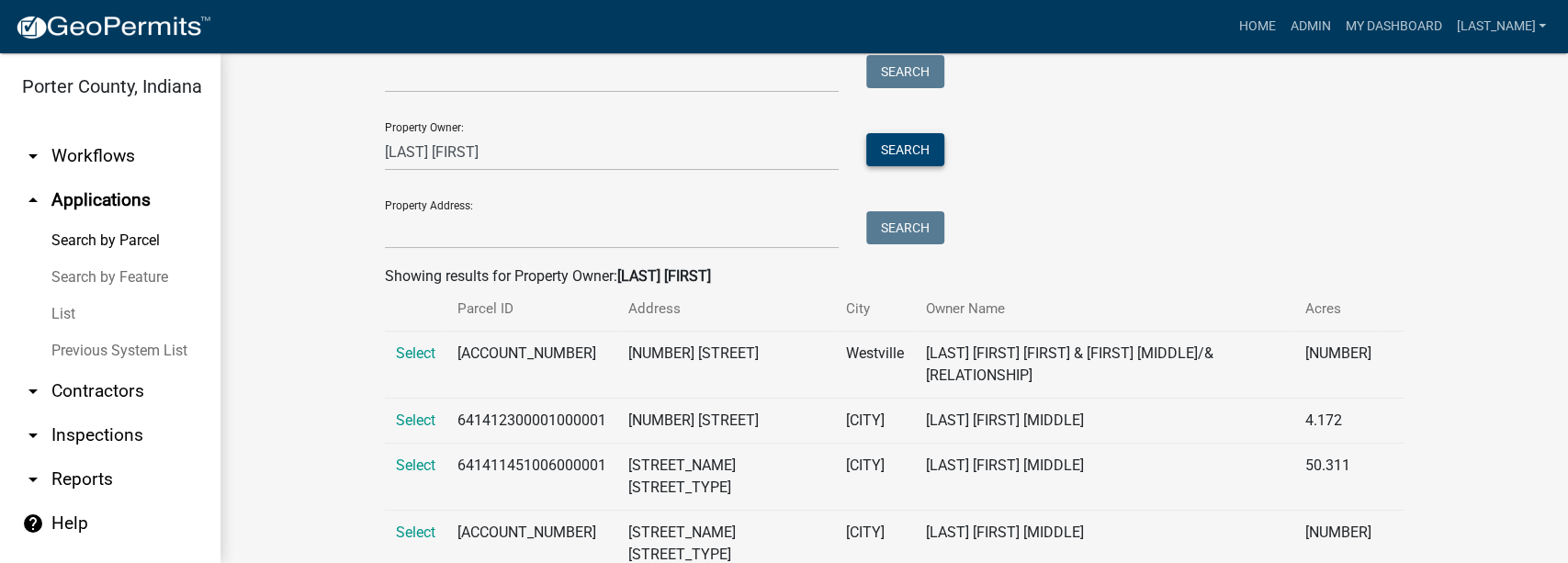 scroll, scrollTop: 244, scrollLeft: 0, axis: vertical 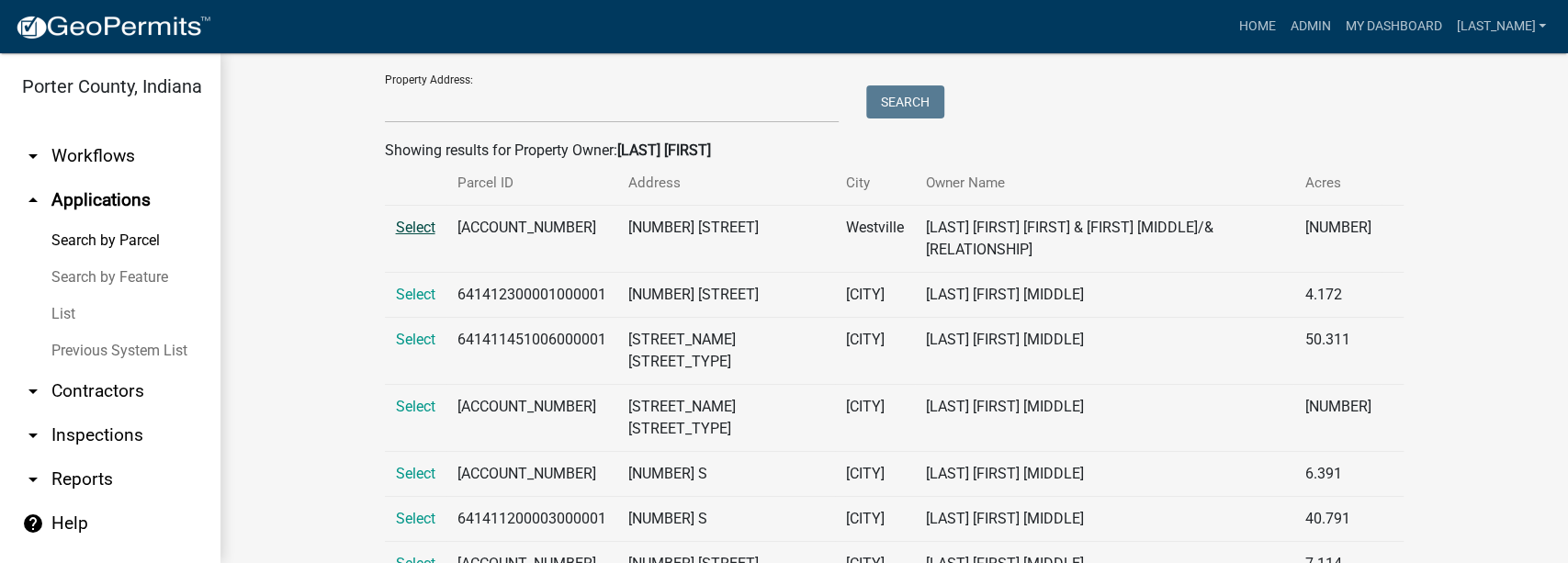 click on "Select" at bounding box center (415, 227) 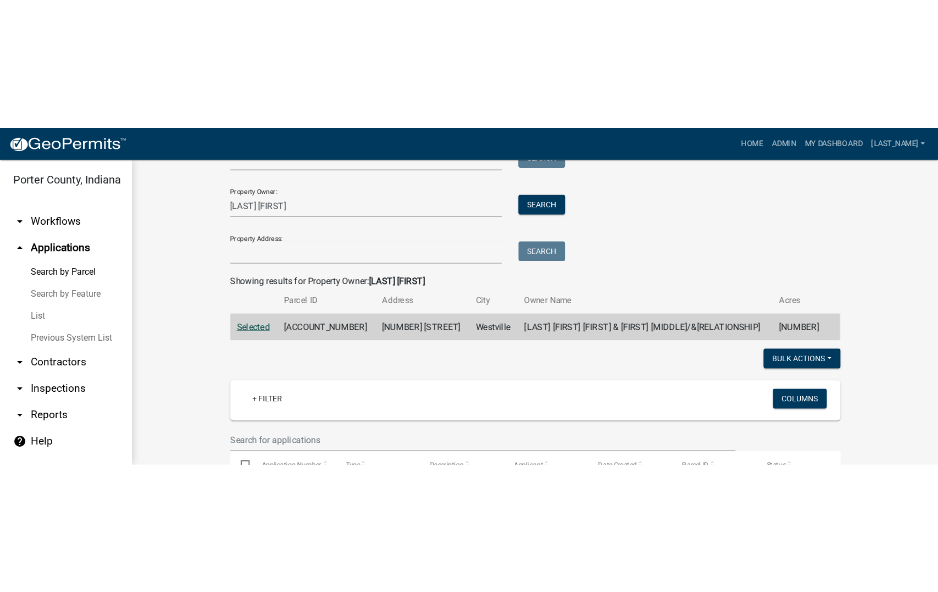 scroll, scrollTop: 636, scrollLeft: 0, axis: vertical 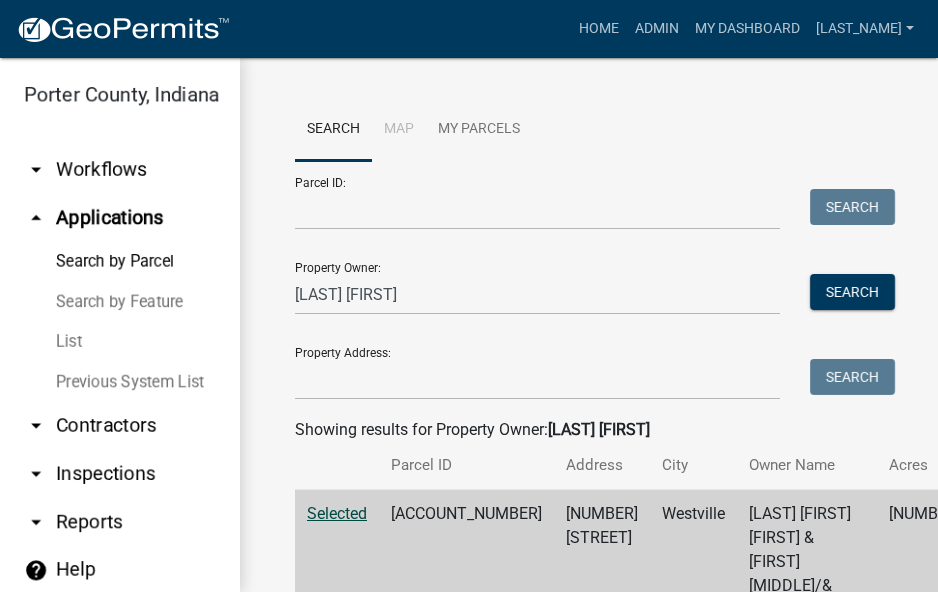 drag, startPoint x: 526, startPoint y: 467, endPoint x: 557, endPoint y: 458, distance: 32.280025 